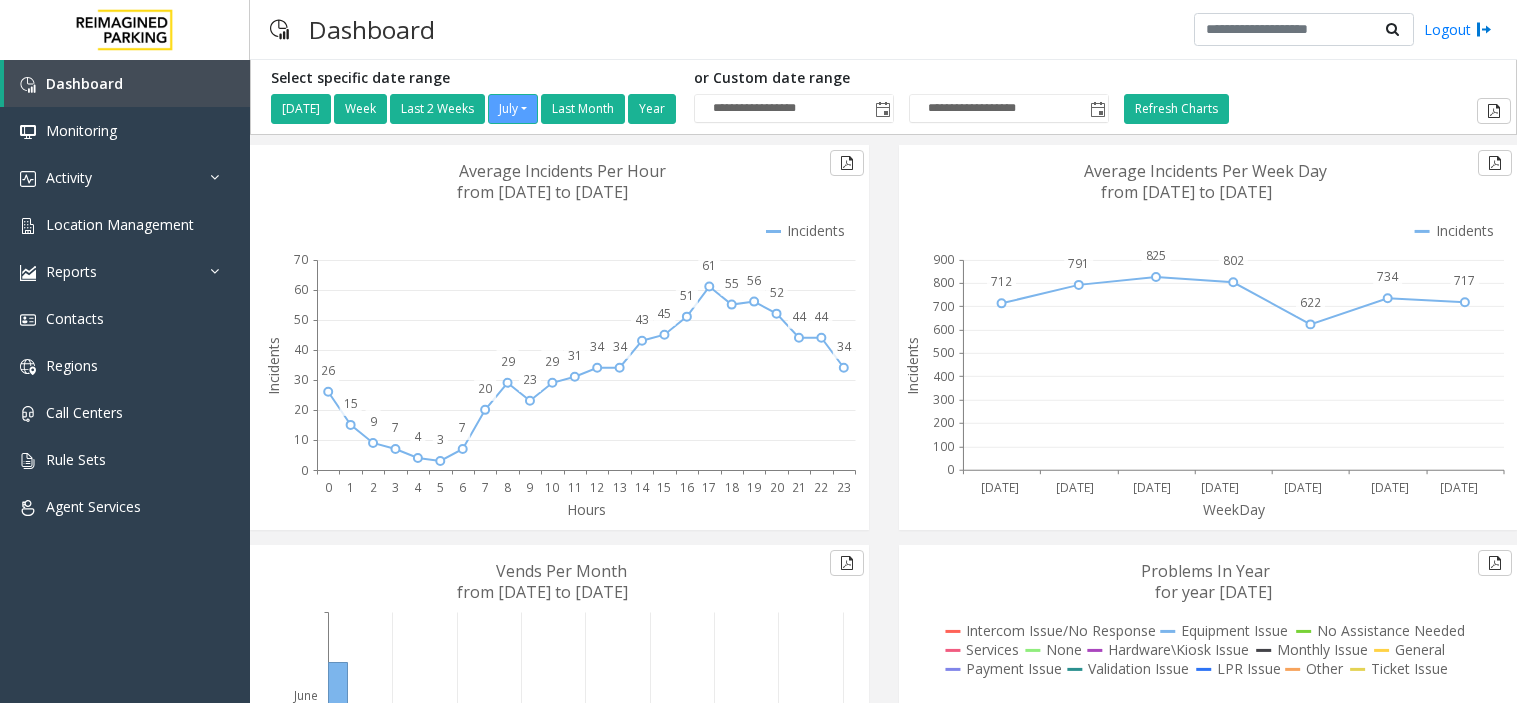 scroll, scrollTop: 0, scrollLeft: 0, axis: both 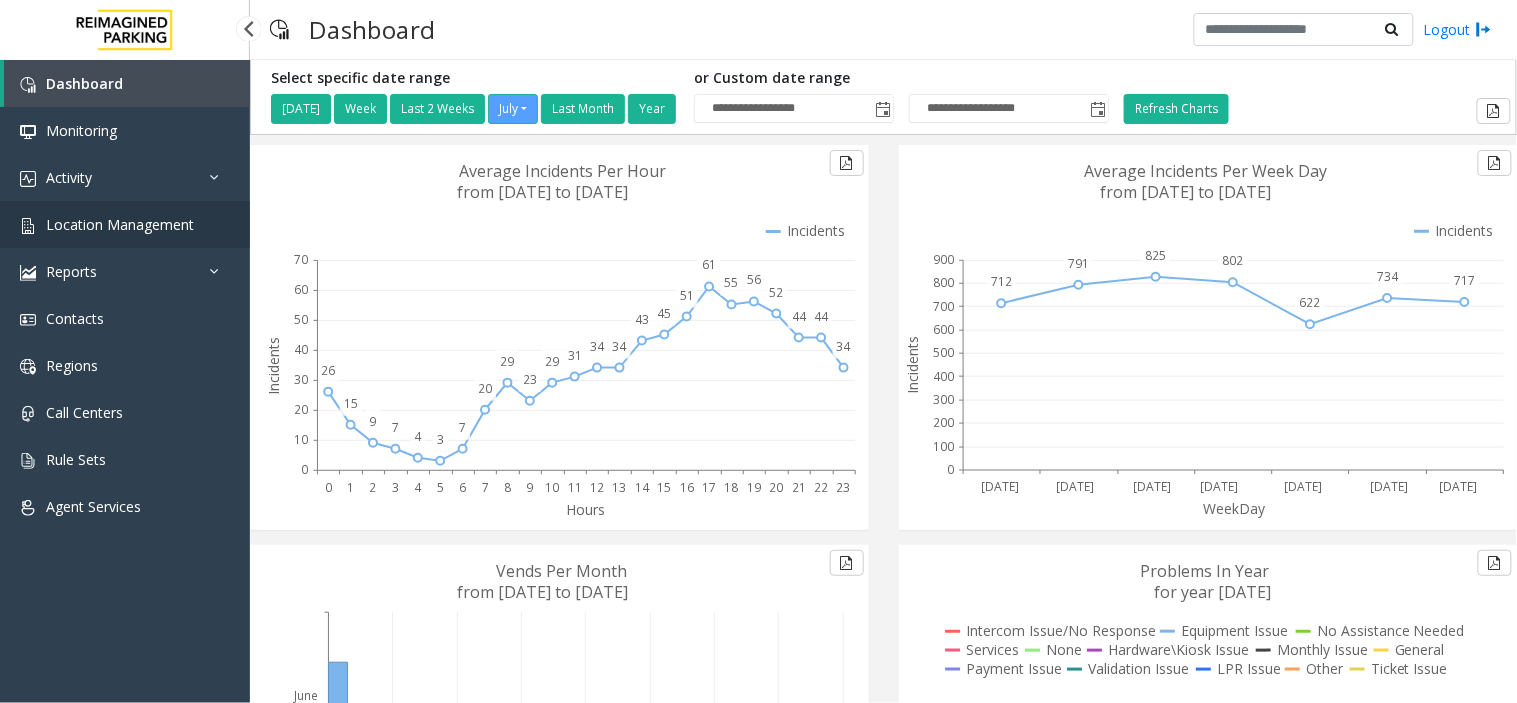 click on "Location Management" at bounding box center (125, 224) 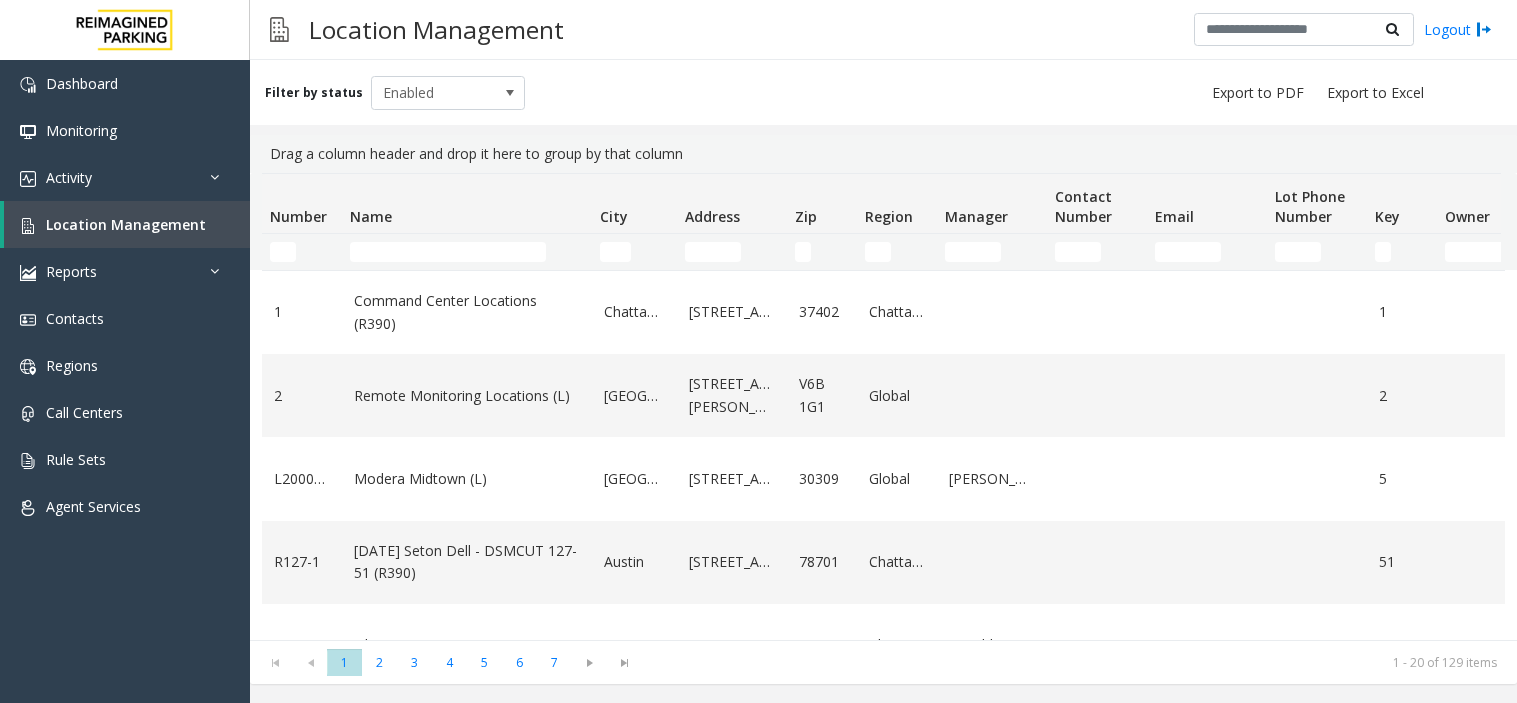 scroll, scrollTop: 0, scrollLeft: 0, axis: both 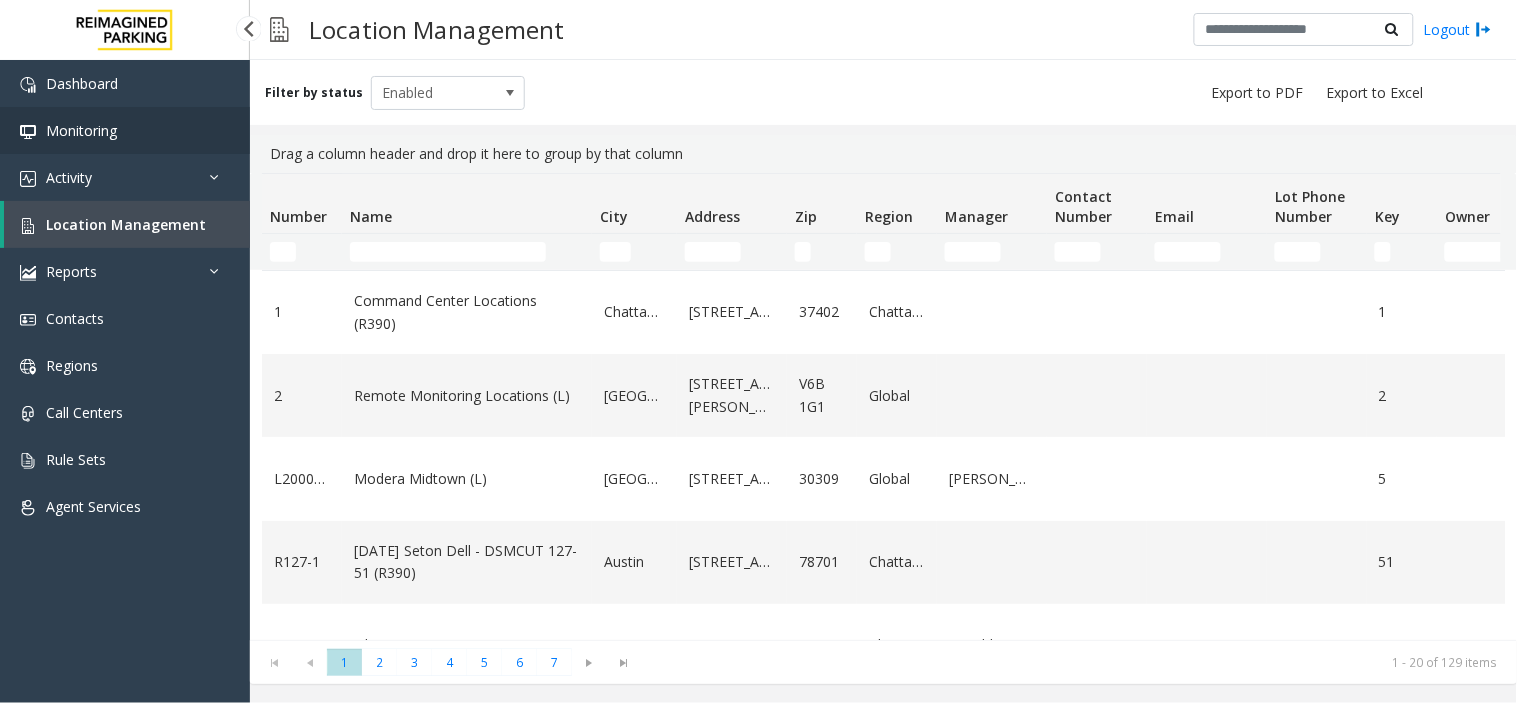 click on "Monitoring" at bounding box center (81, 130) 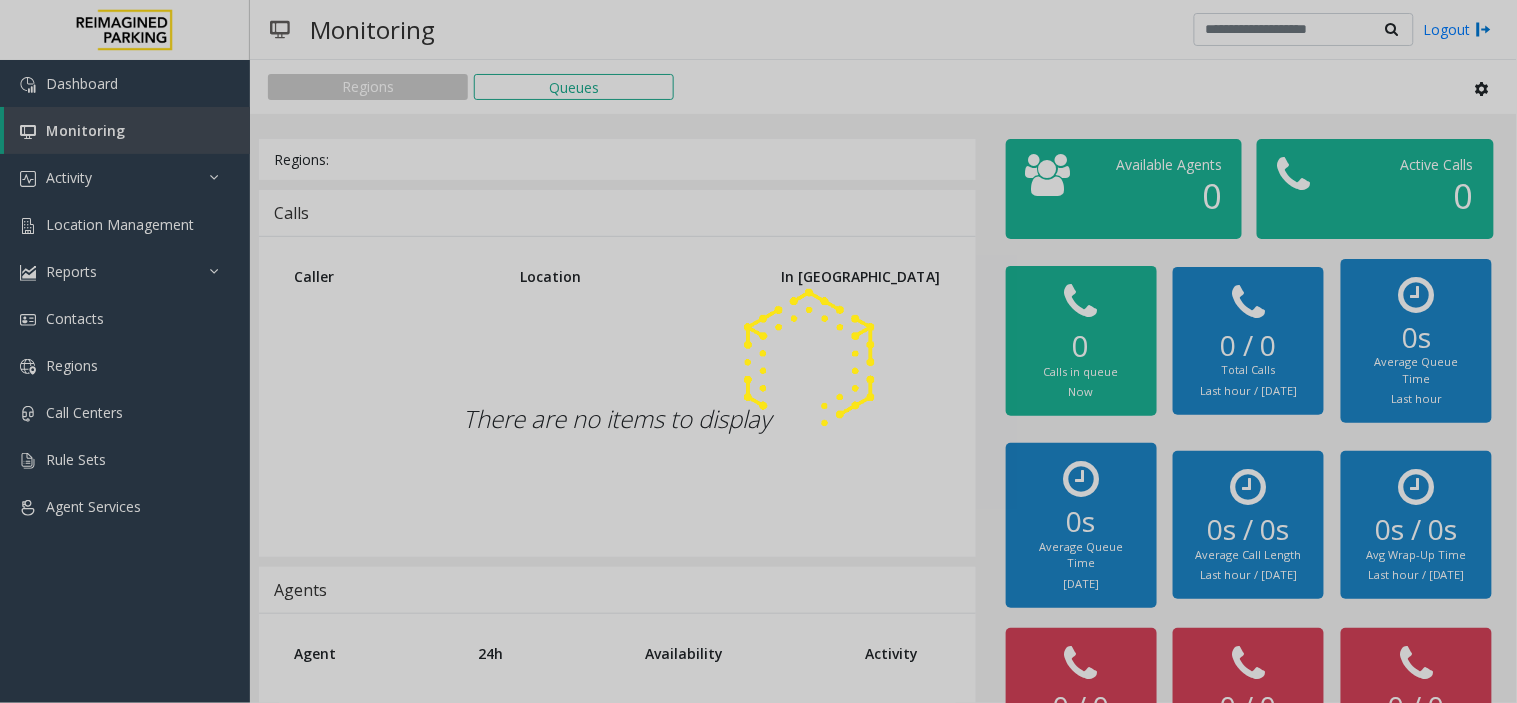 click 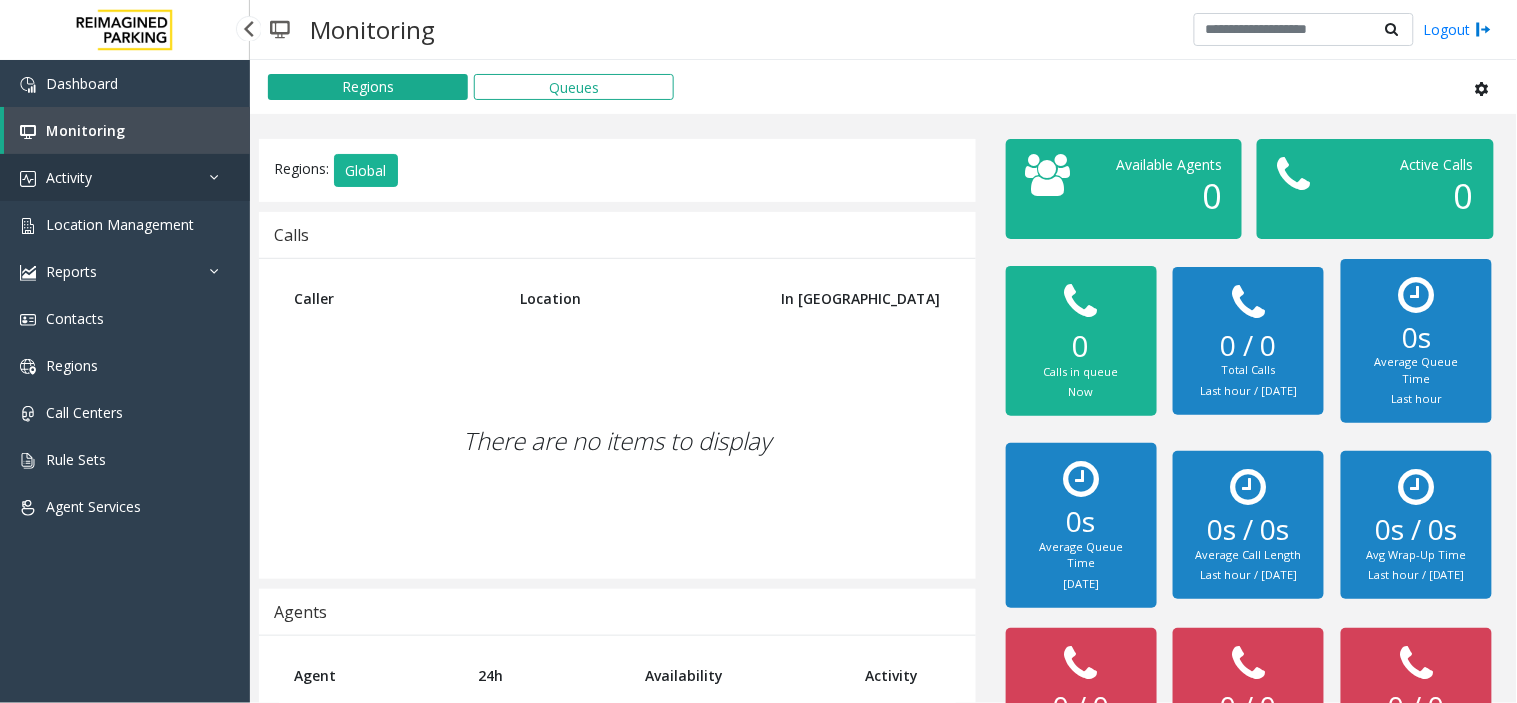 click on "Activity" at bounding box center [125, 177] 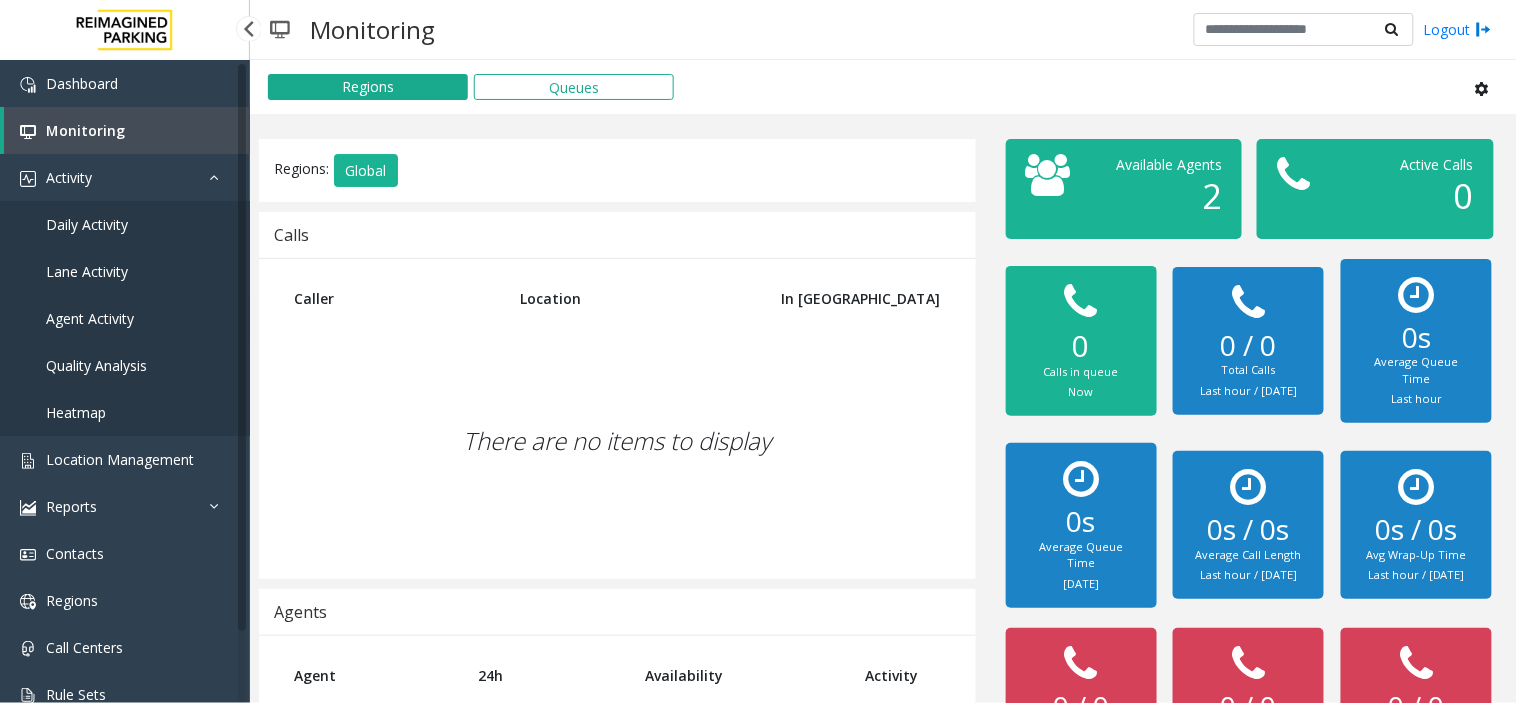 click on "Agent Activity" at bounding box center [125, 318] 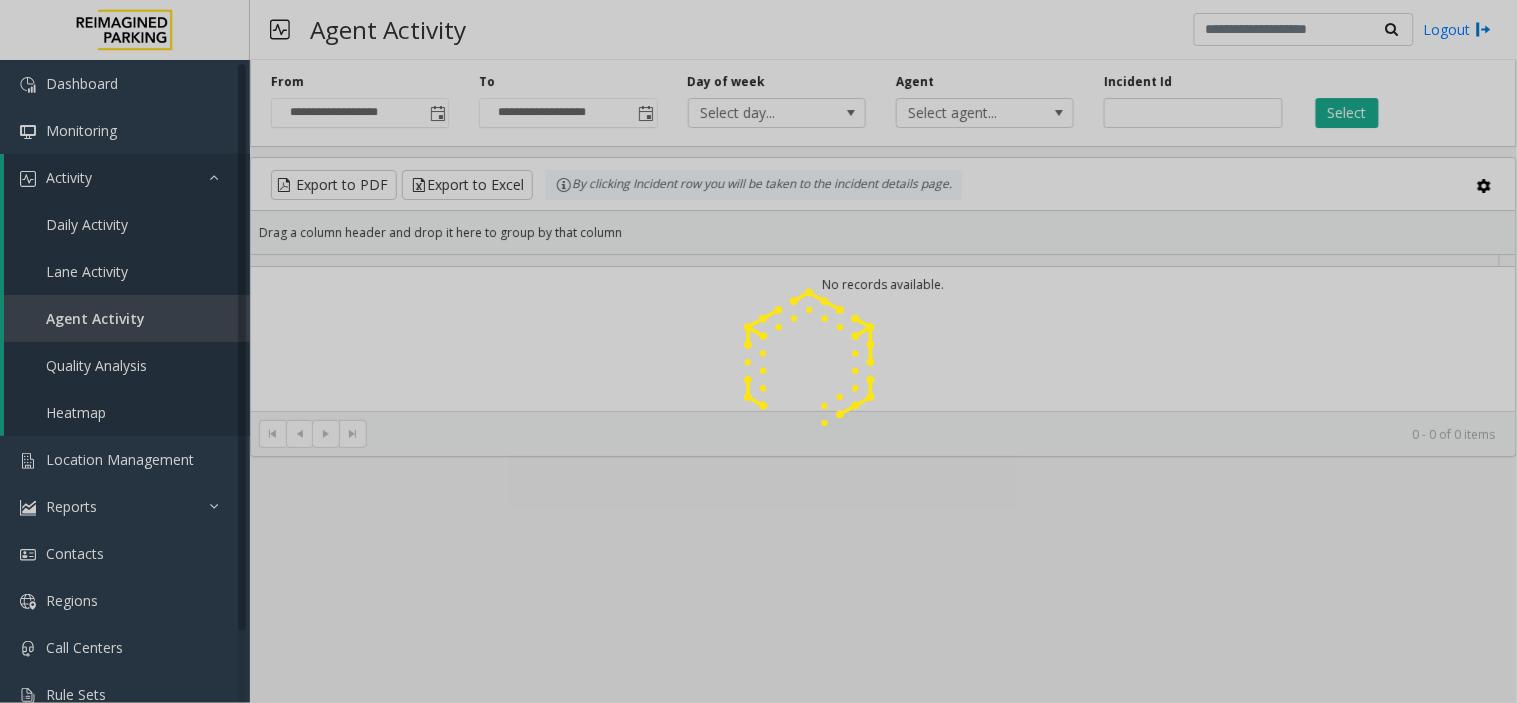 click 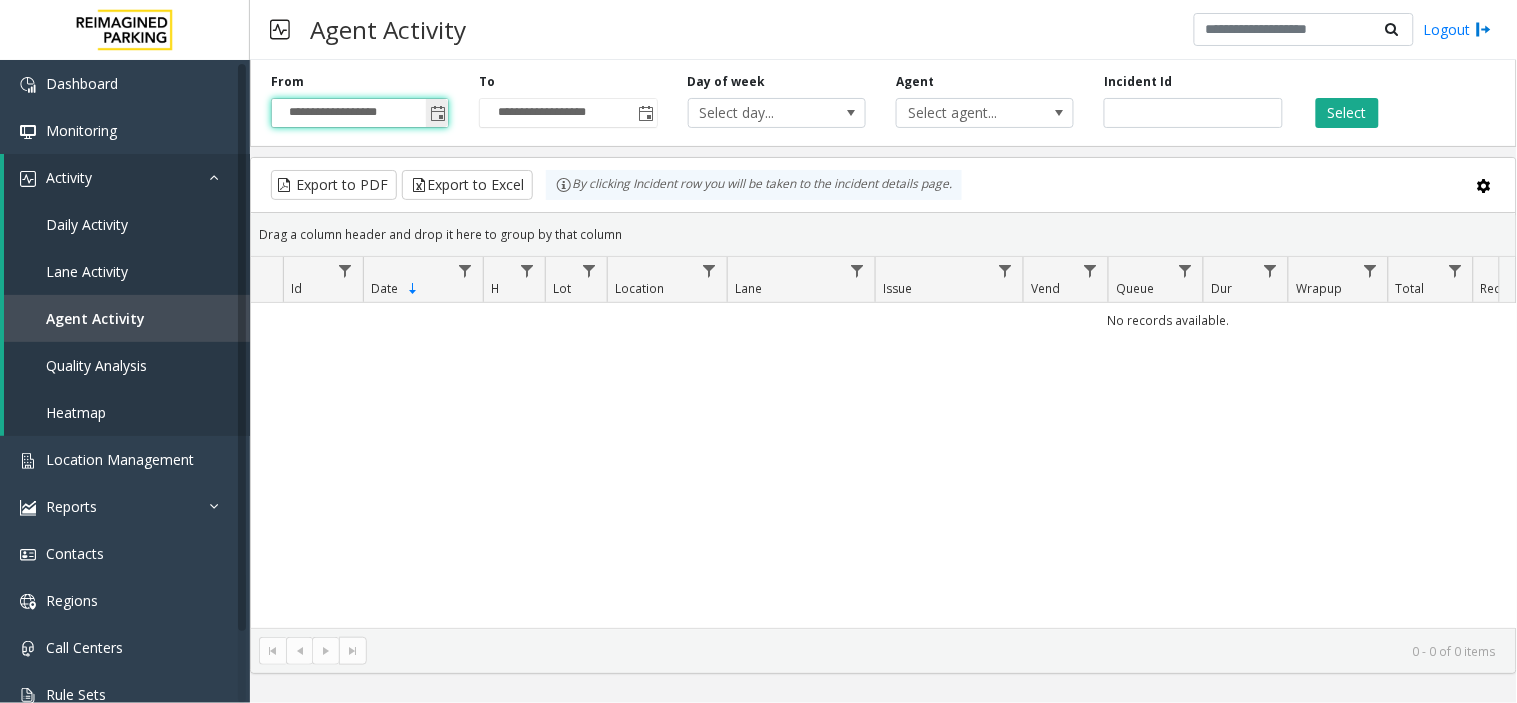 click on "**********" at bounding box center [360, 113] 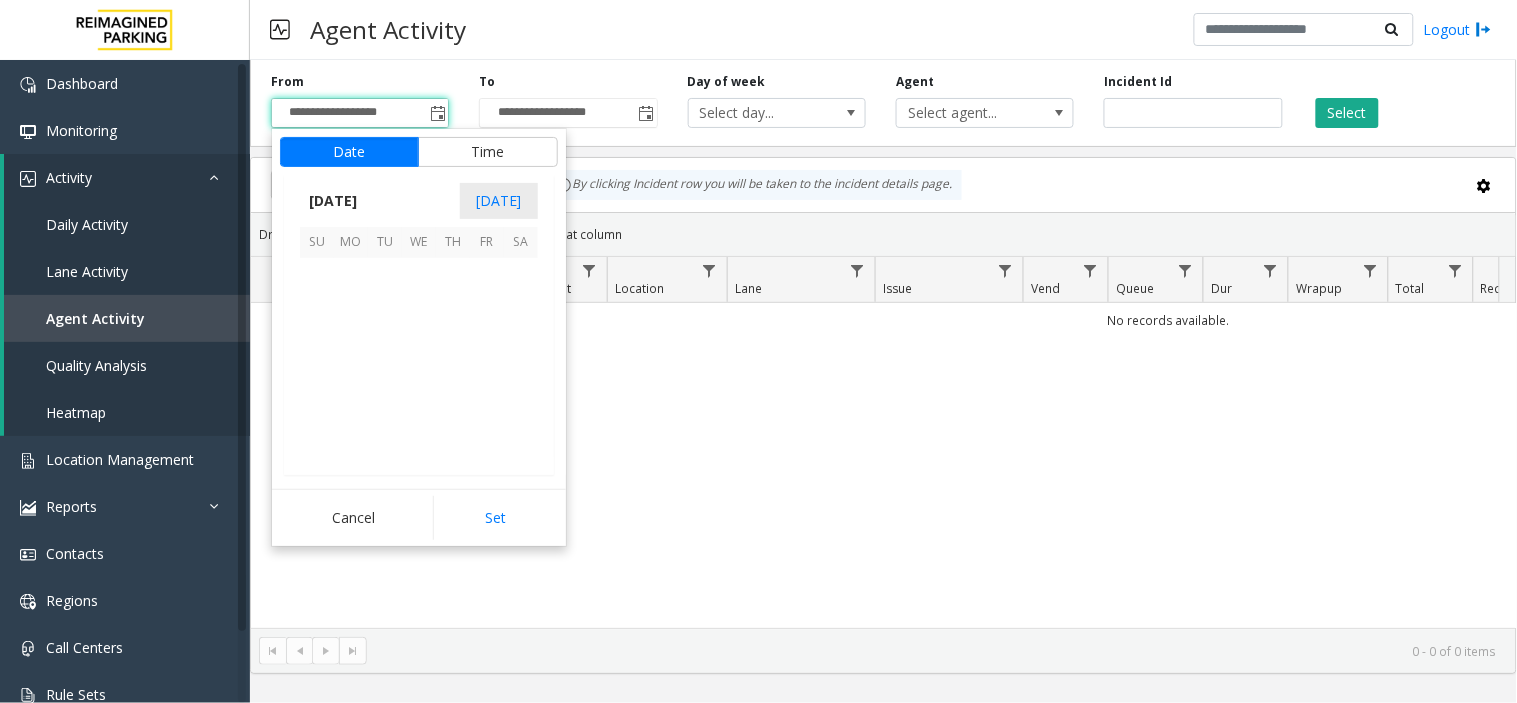 scroll, scrollTop: 358354, scrollLeft: 0, axis: vertical 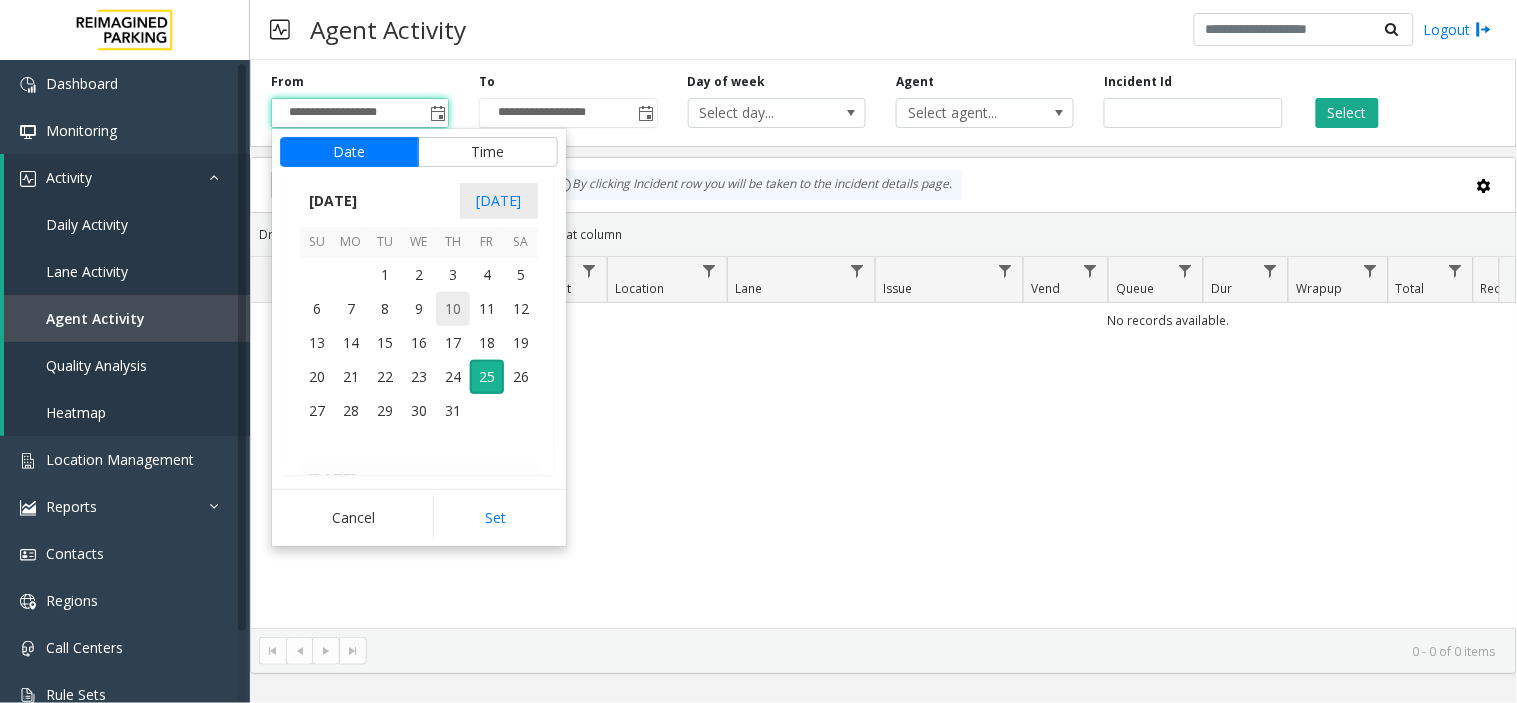click on "10" at bounding box center [453, 309] 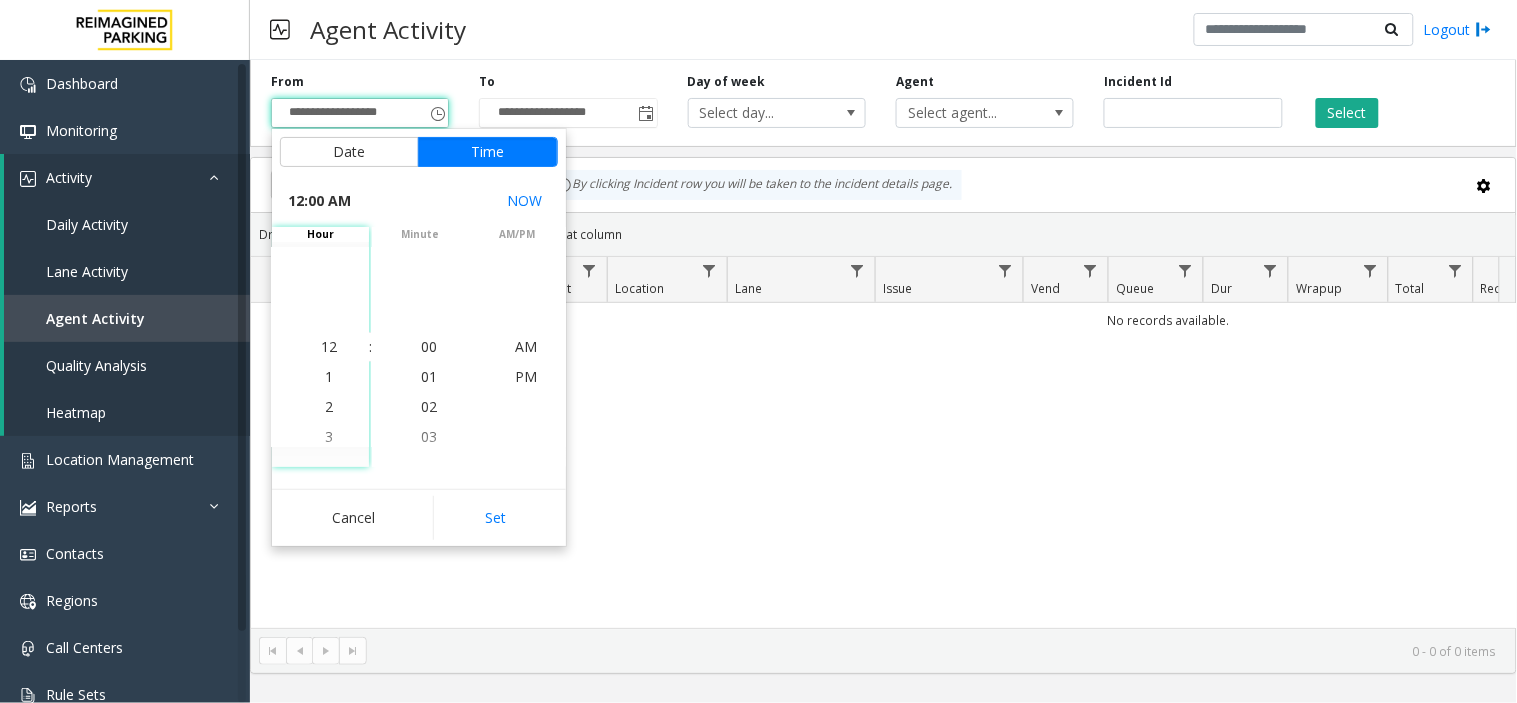 click on "Cancel   Set" 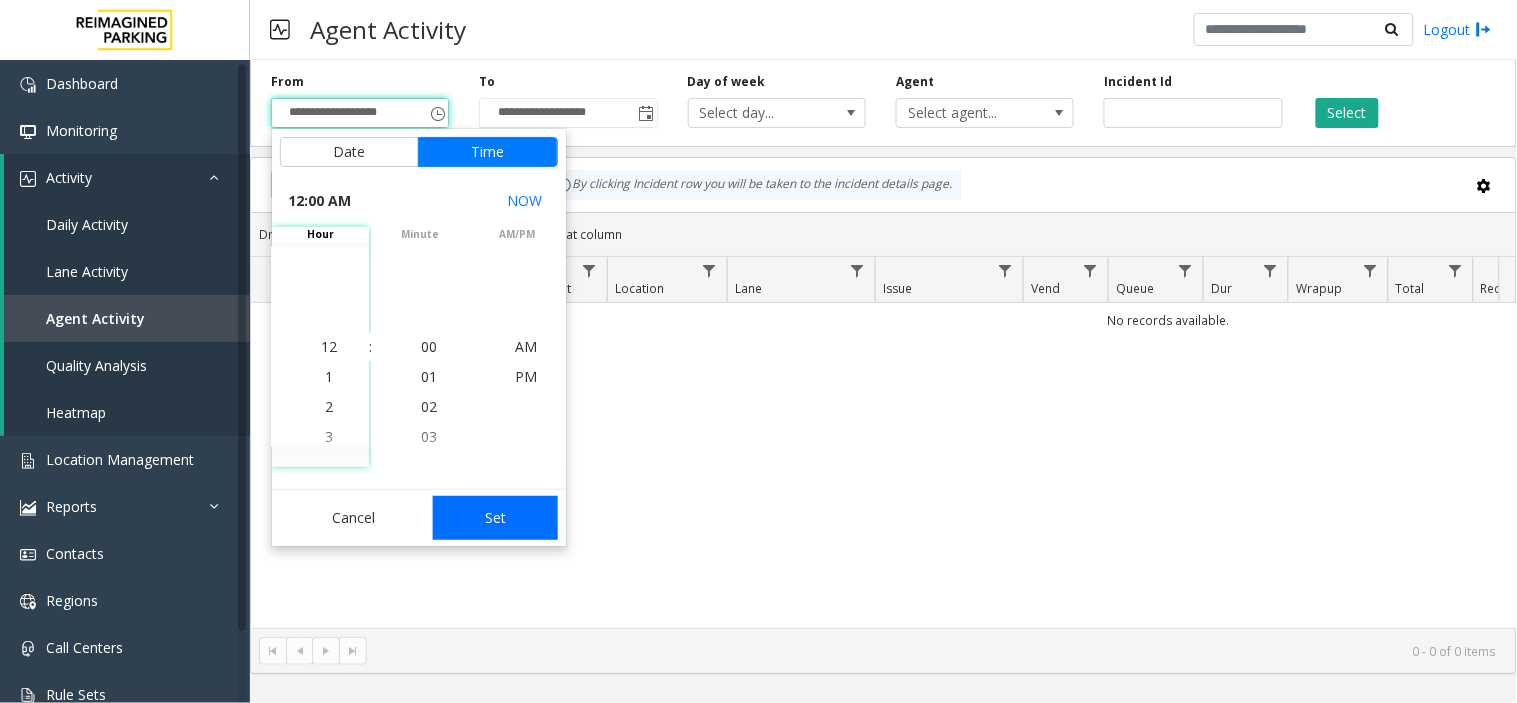 click on "Set" 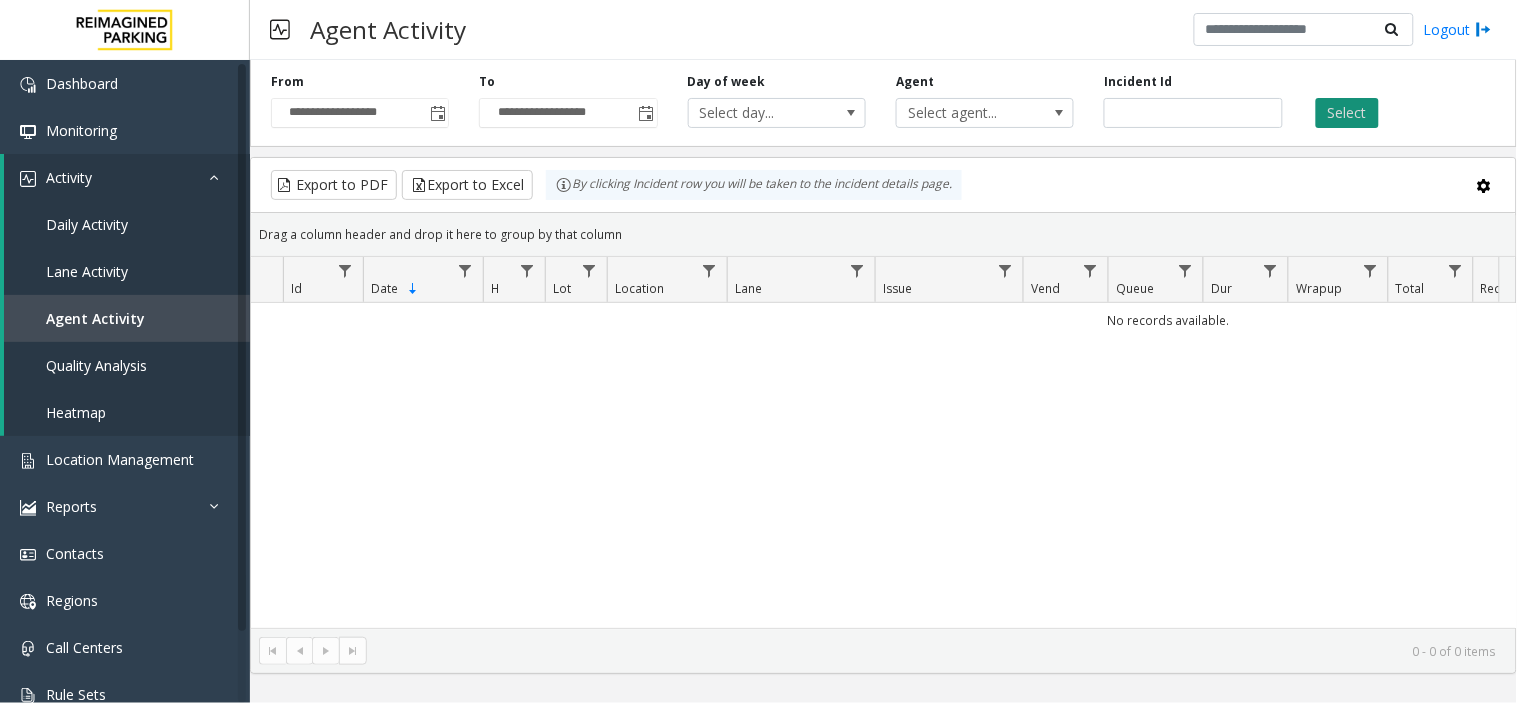 click on "Select" 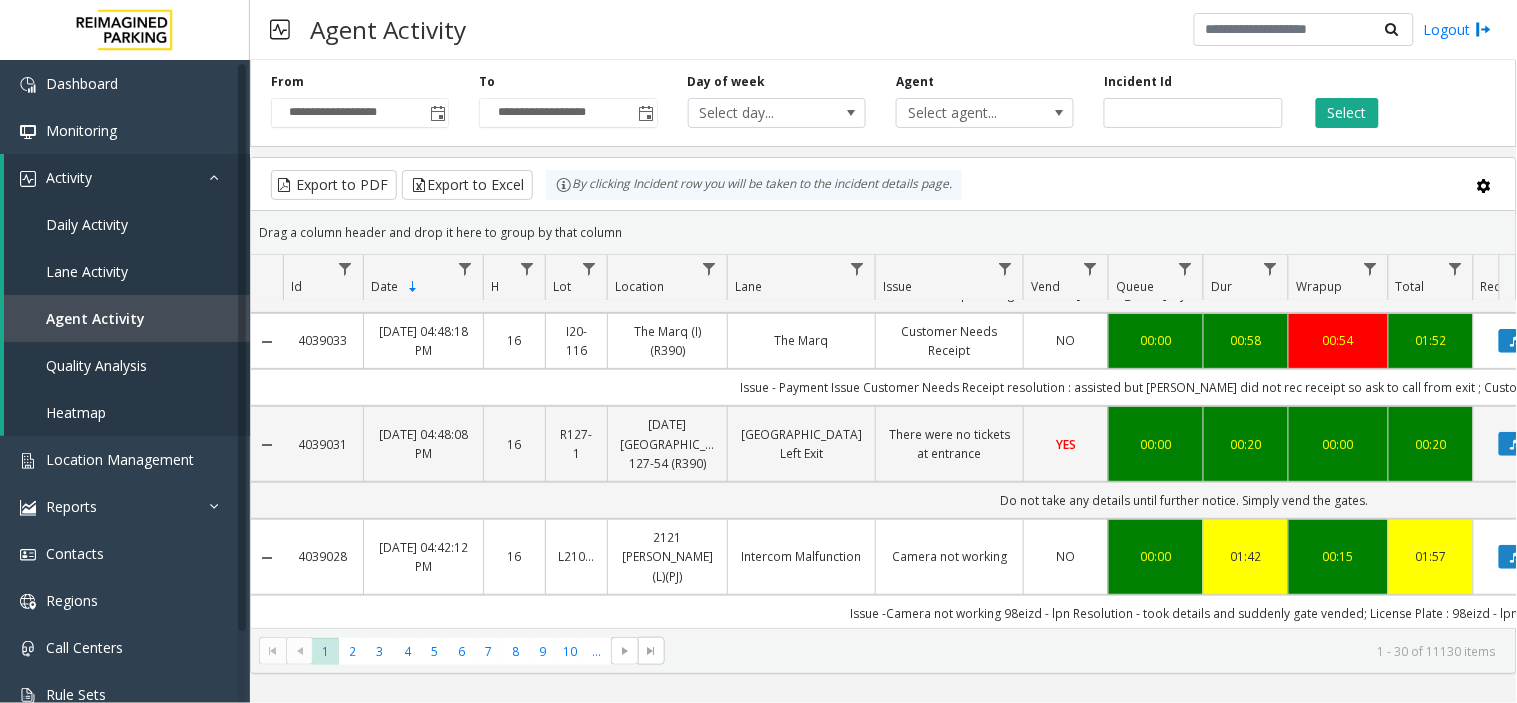 scroll, scrollTop: 222, scrollLeft: 0, axis: vertical 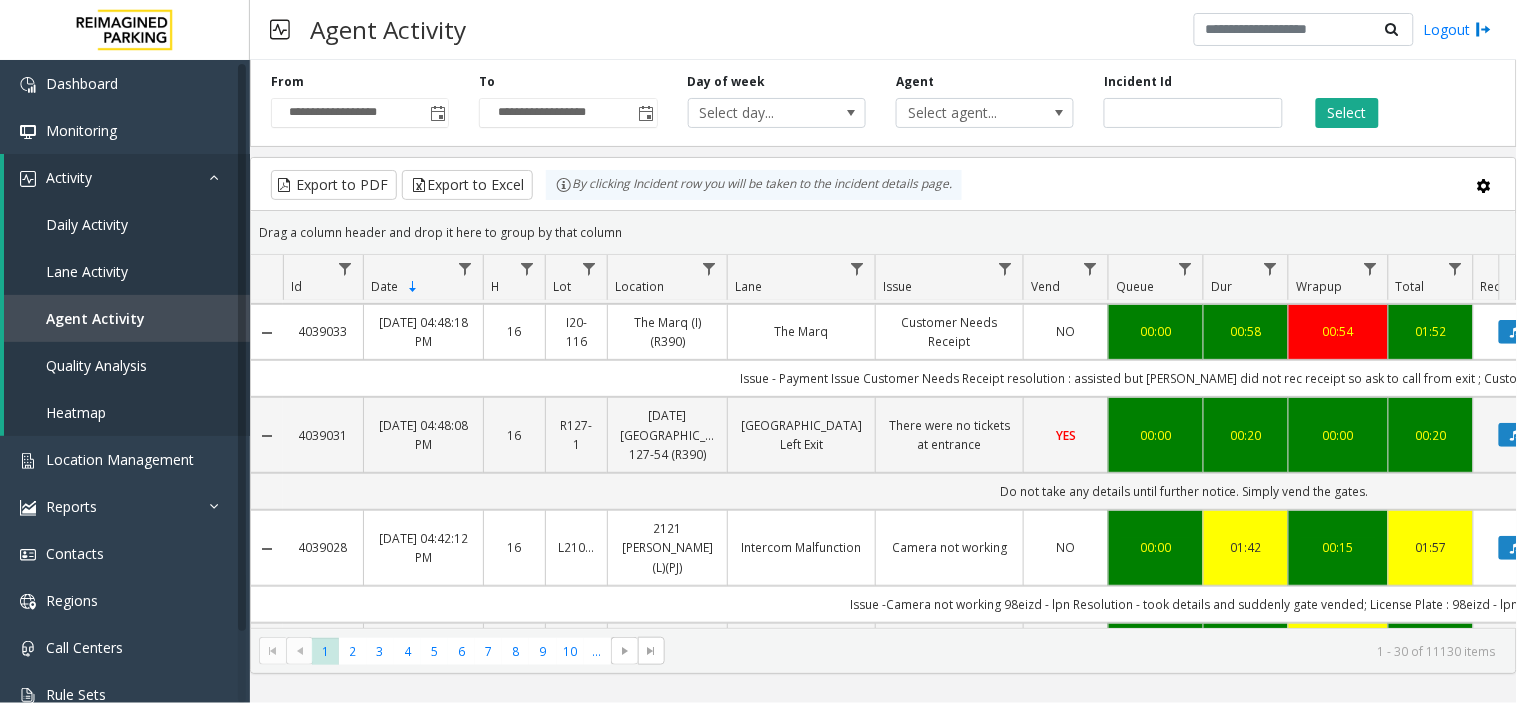 drag, startPoint x: 781, startPoint y: 383, endPoint x: 798, endPoint y: 373, distance: 19.723083 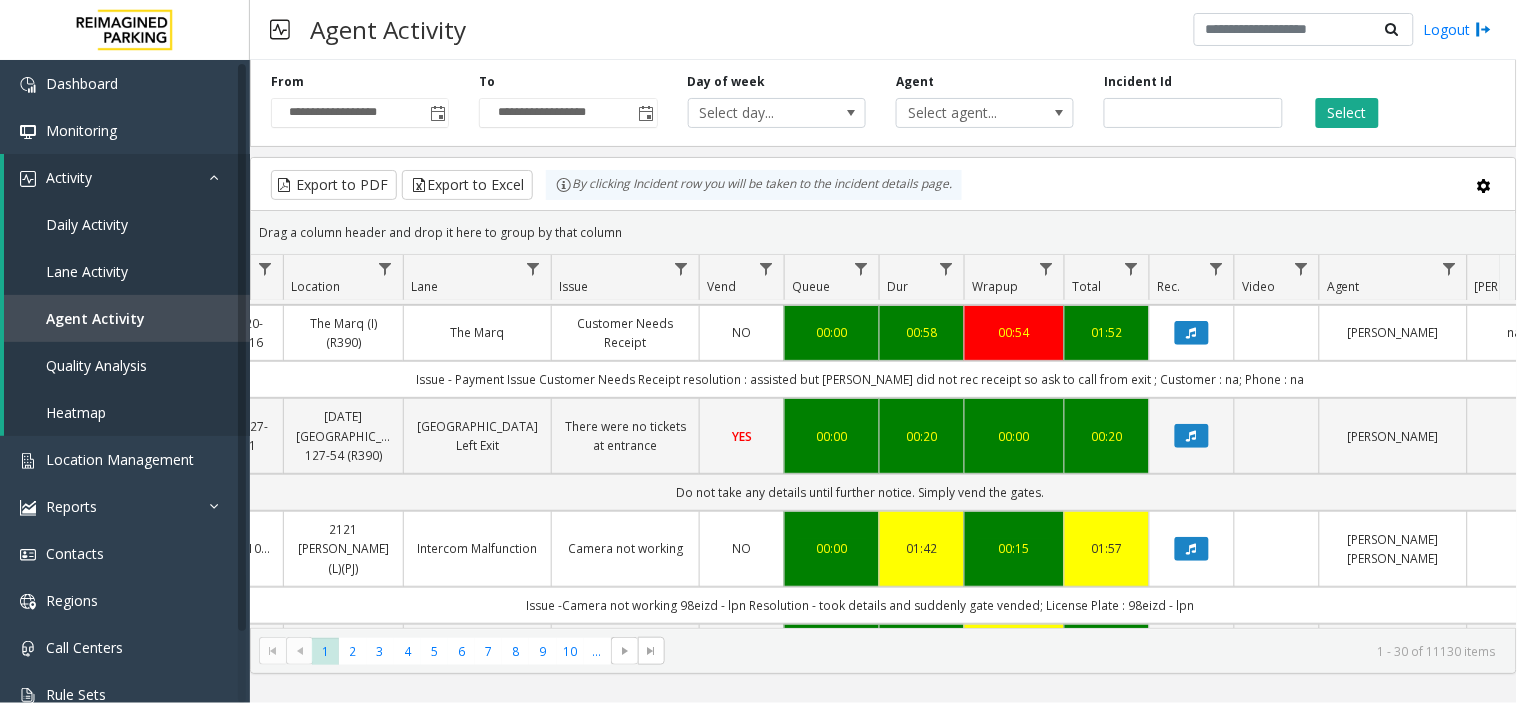 scroll, scrollTop: 221, scrollLeft: 585, axis: both 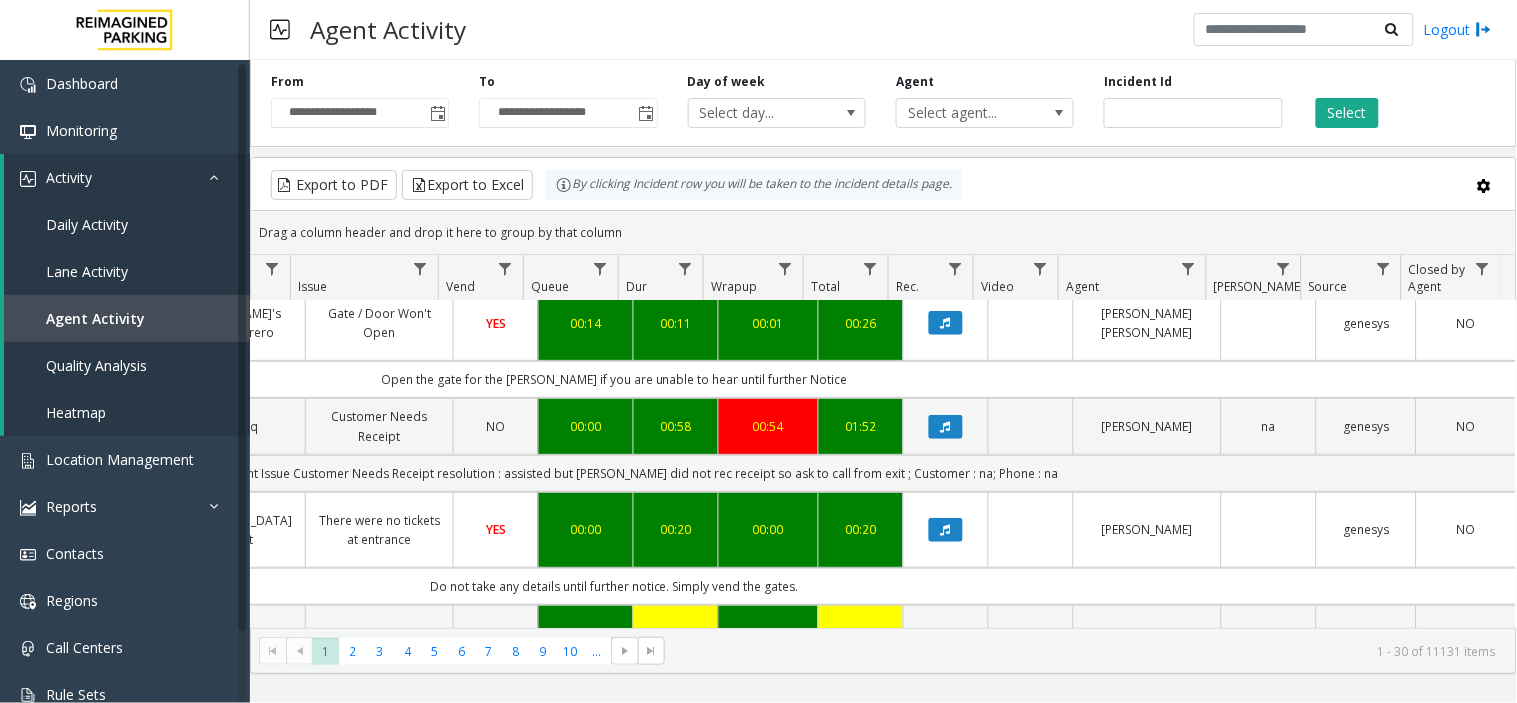 click on "Issue - Payment Issue
Customer Needs Receipt
resolution : assisted but [PERSON_NAME] did not rec receipt so ask to call from exit ; Customer : na; Phone : na" 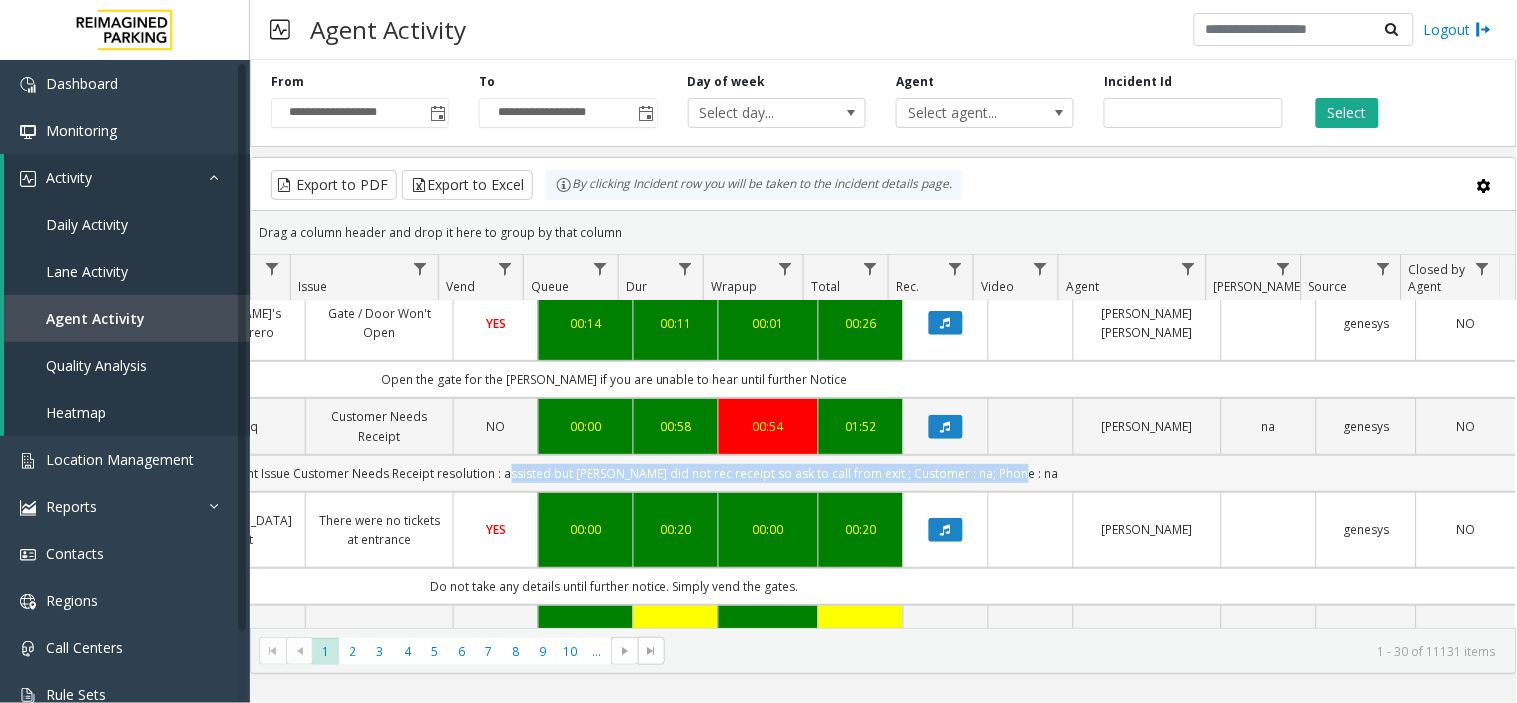drag, startPoint x: 520, startPoint y: 450, endPoint x: 1053, endPoint y: 457, distance: 533.04596 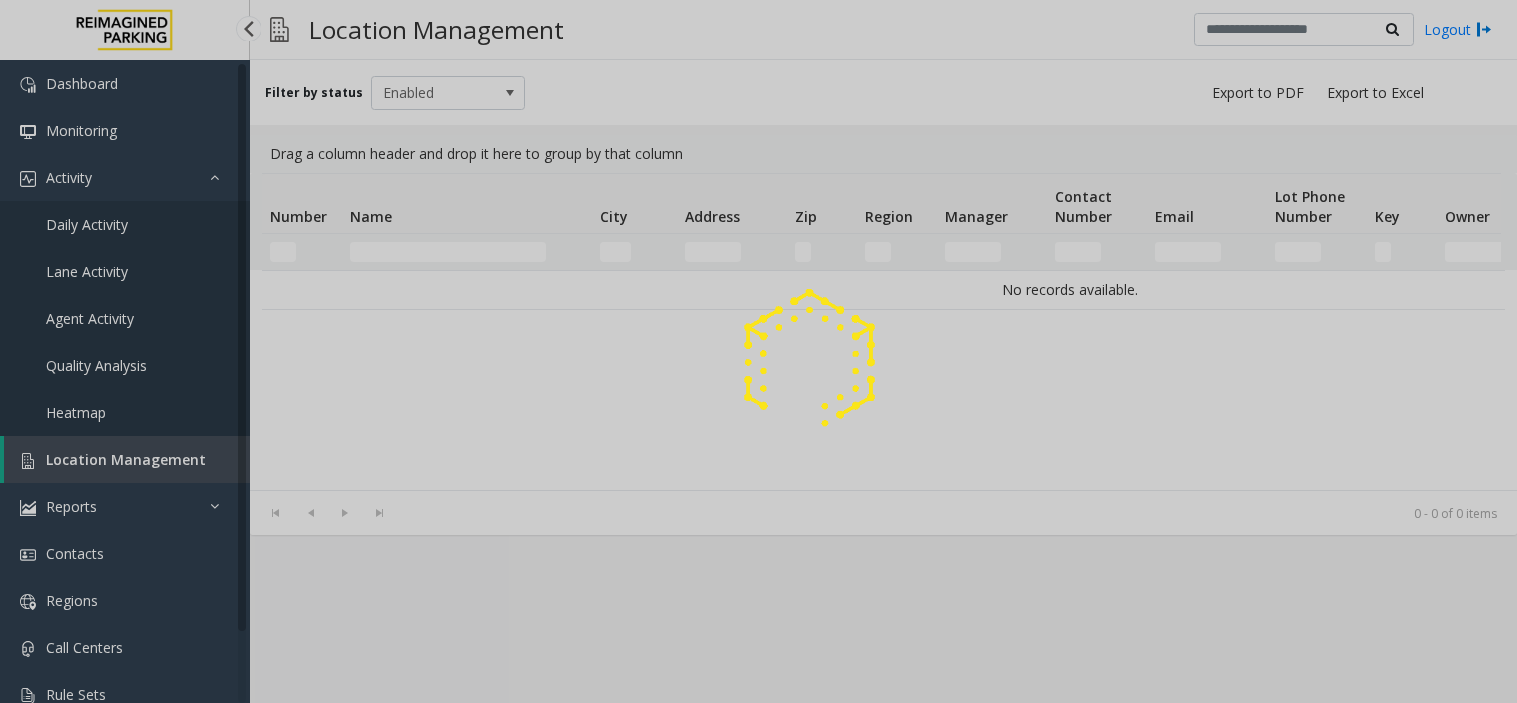 scroll, scrollTop: 0, scrollLeft: 0, axis: both 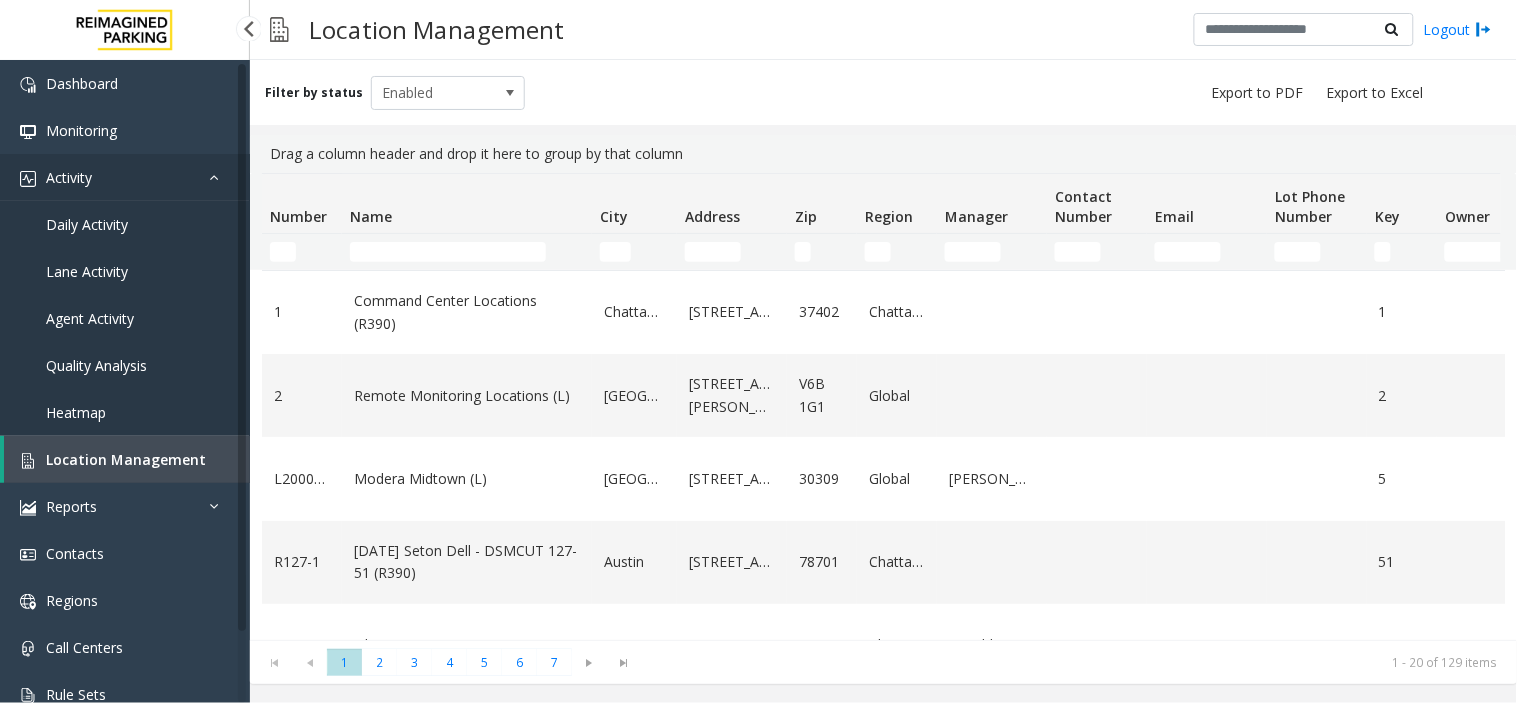 click on "Activity" at bounding box center [125, 177] 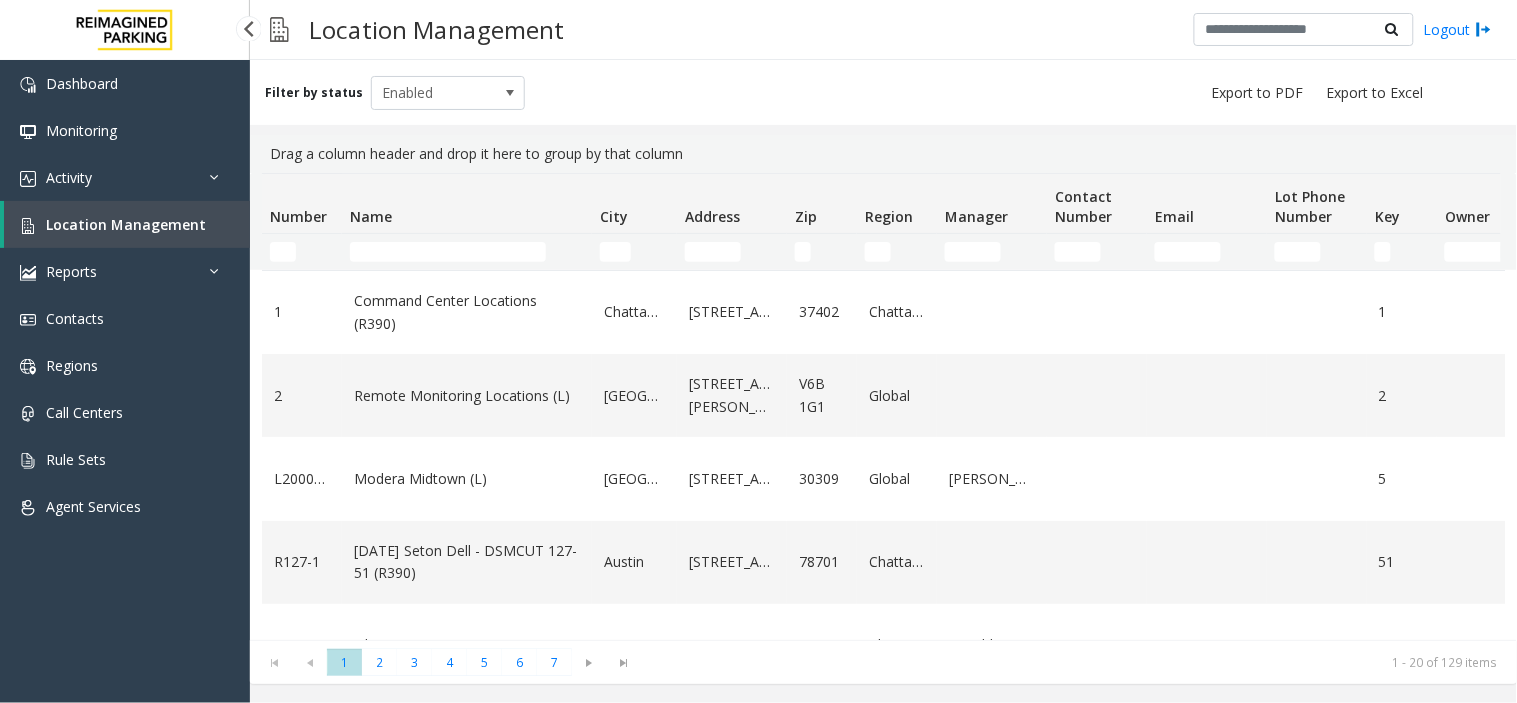 click on "Location Management" at bounding box center (126, 224) 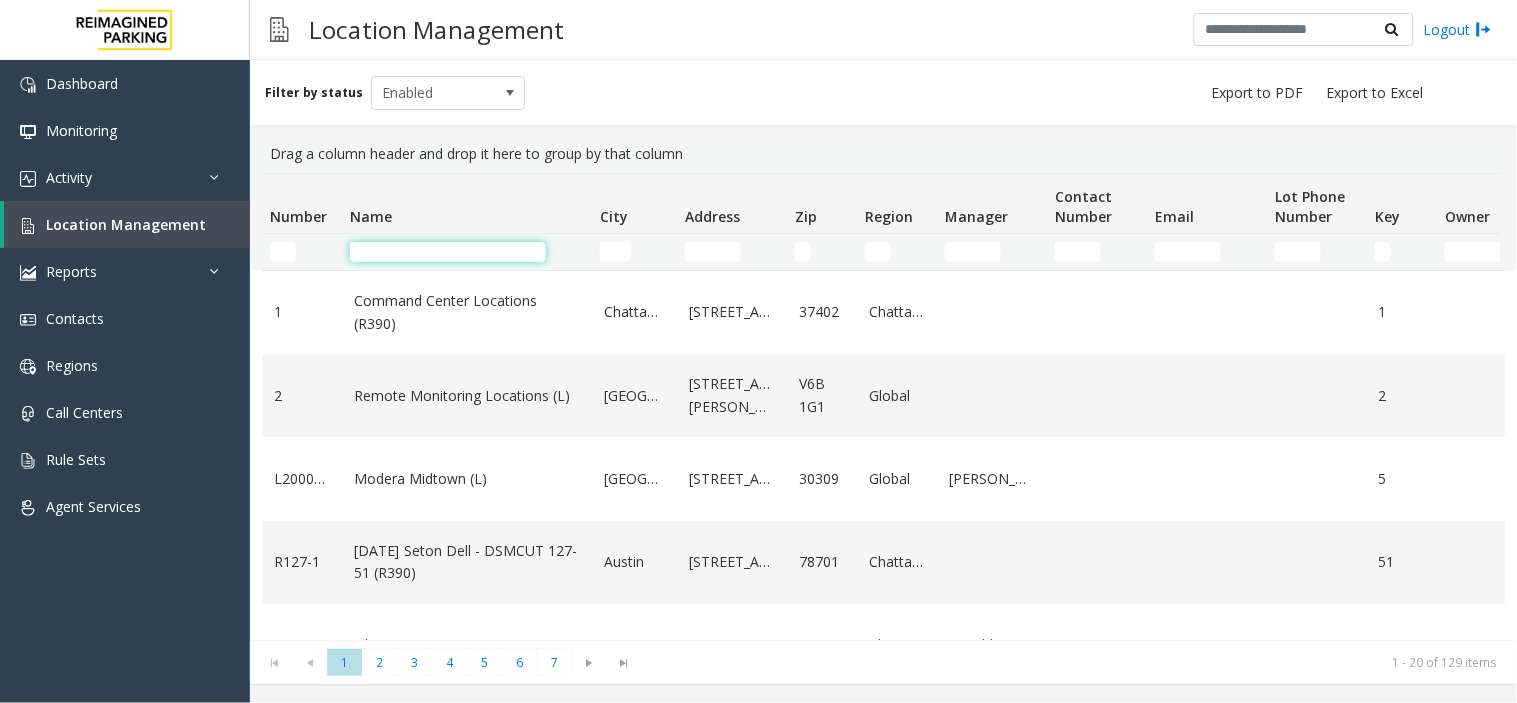 click 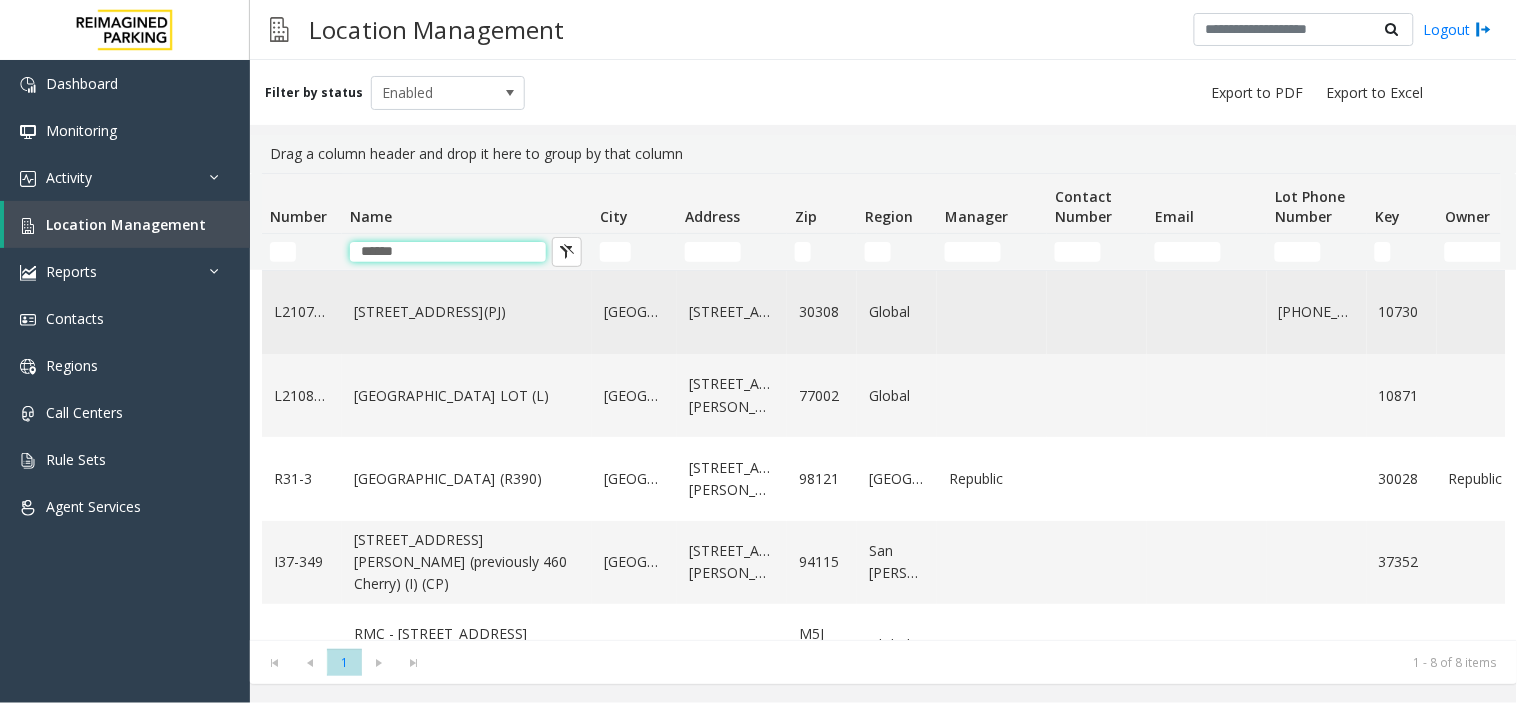 type on "******" 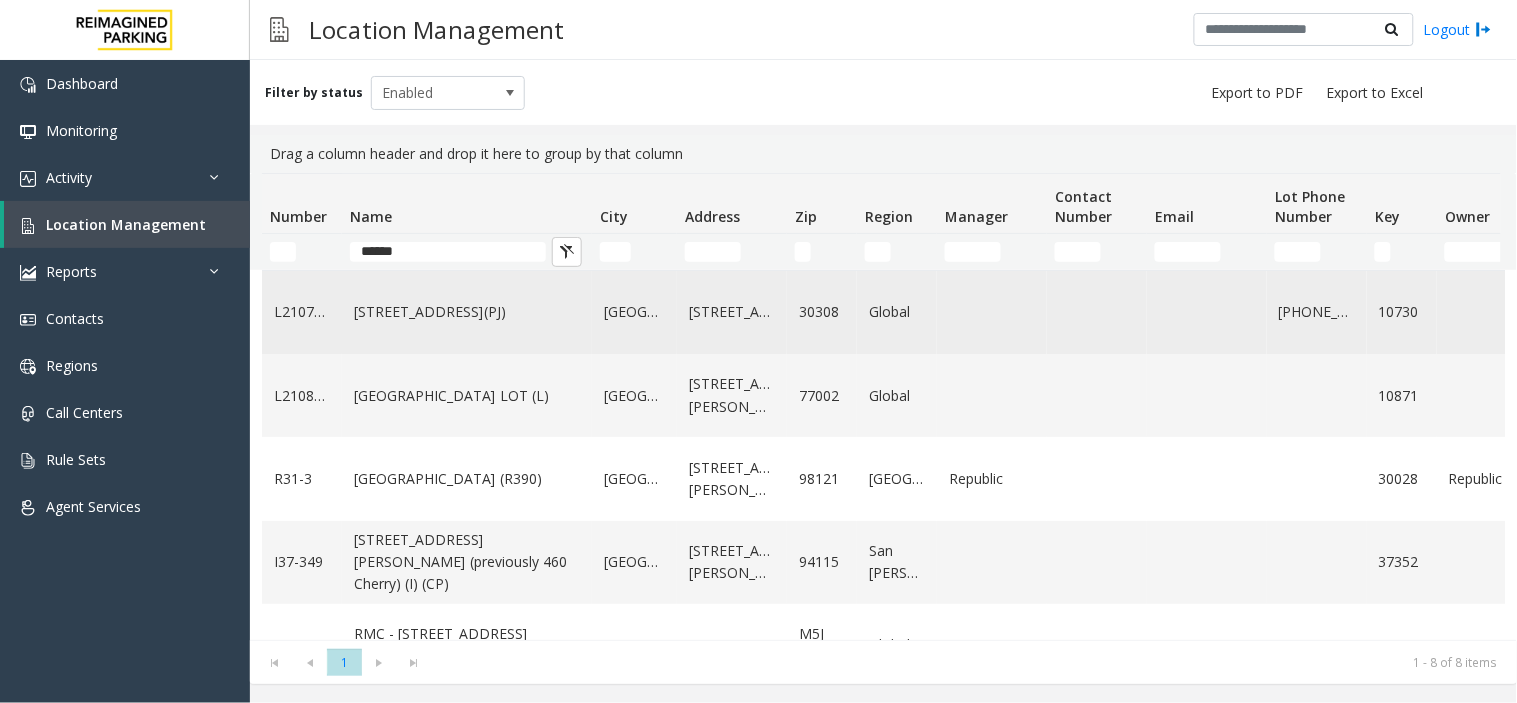 click on "730 Peachtree Street (L)(PJ)" 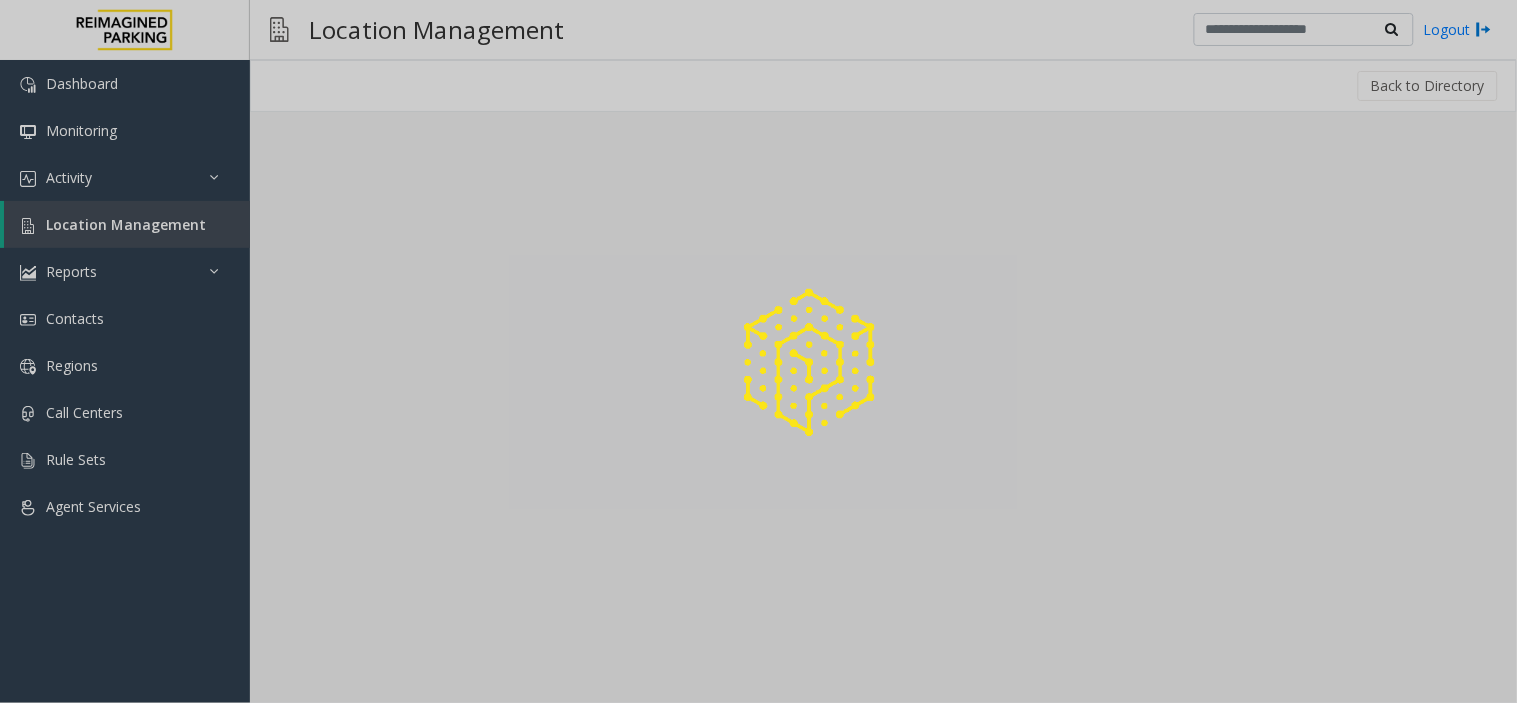 click 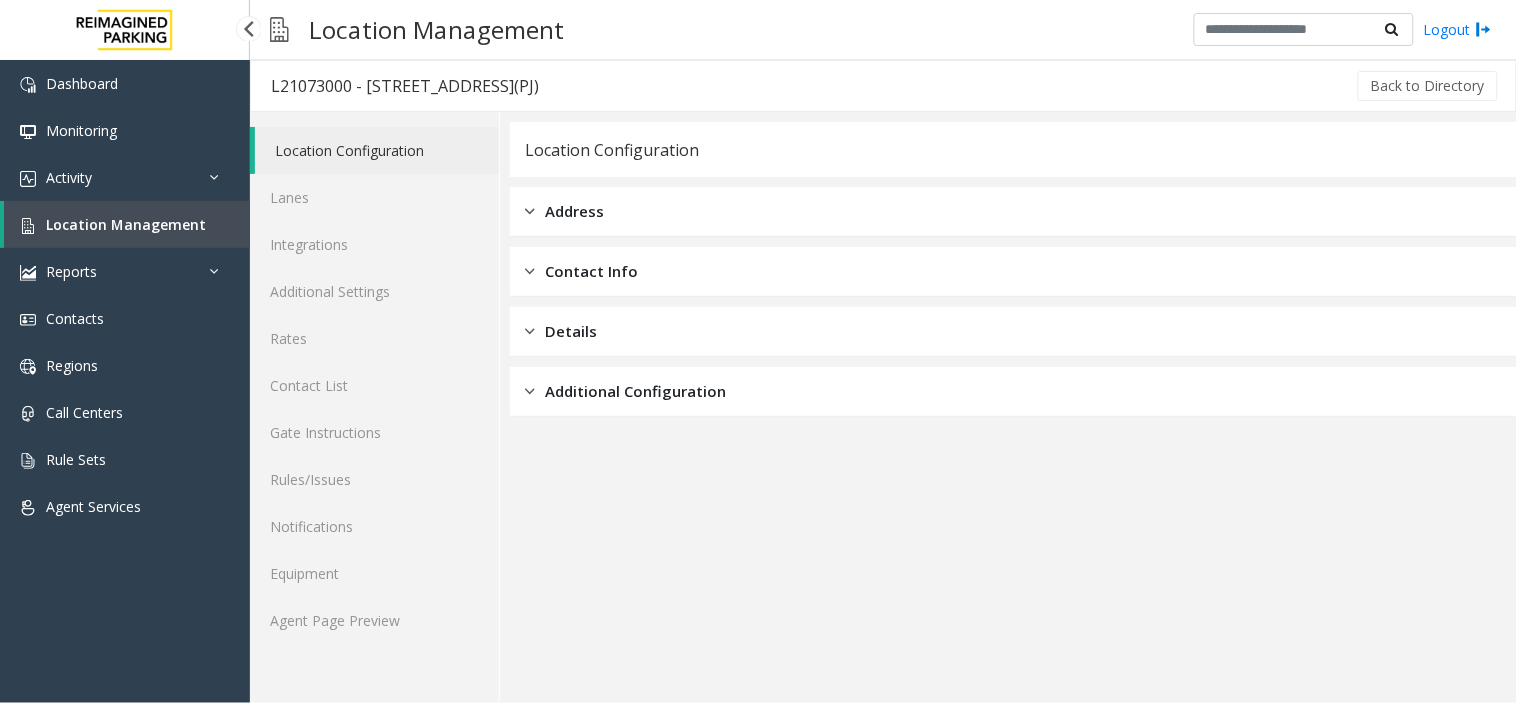 click on "Location Management" at bounding box center (127, 224) 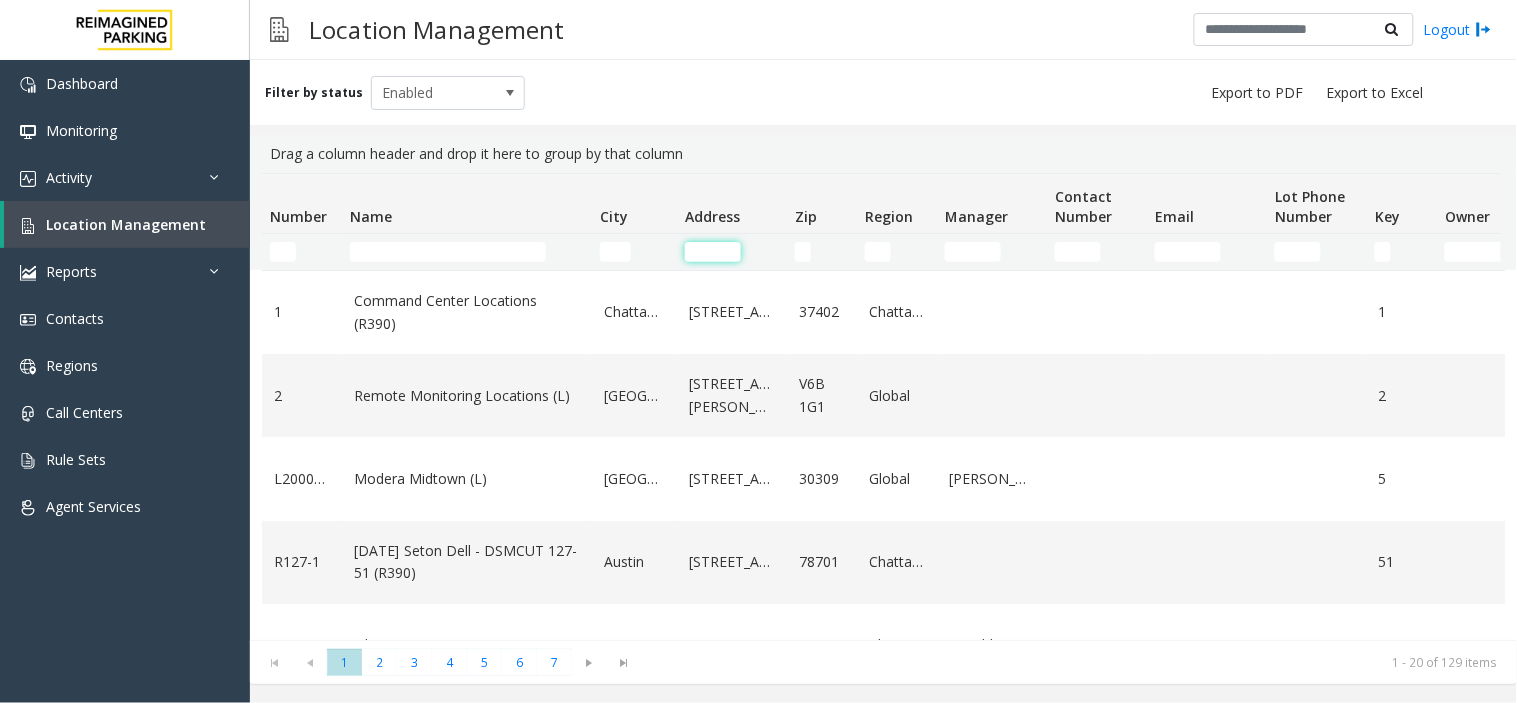click 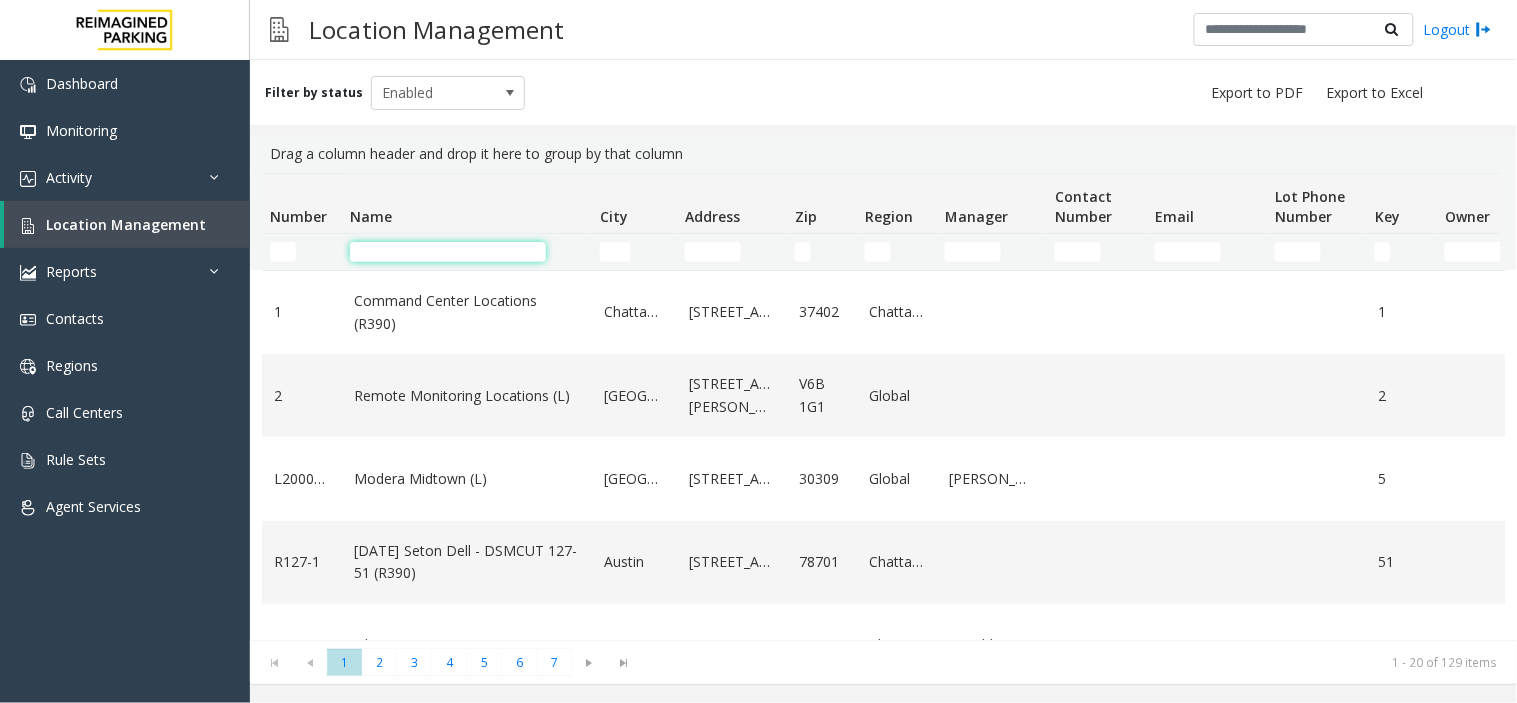 click 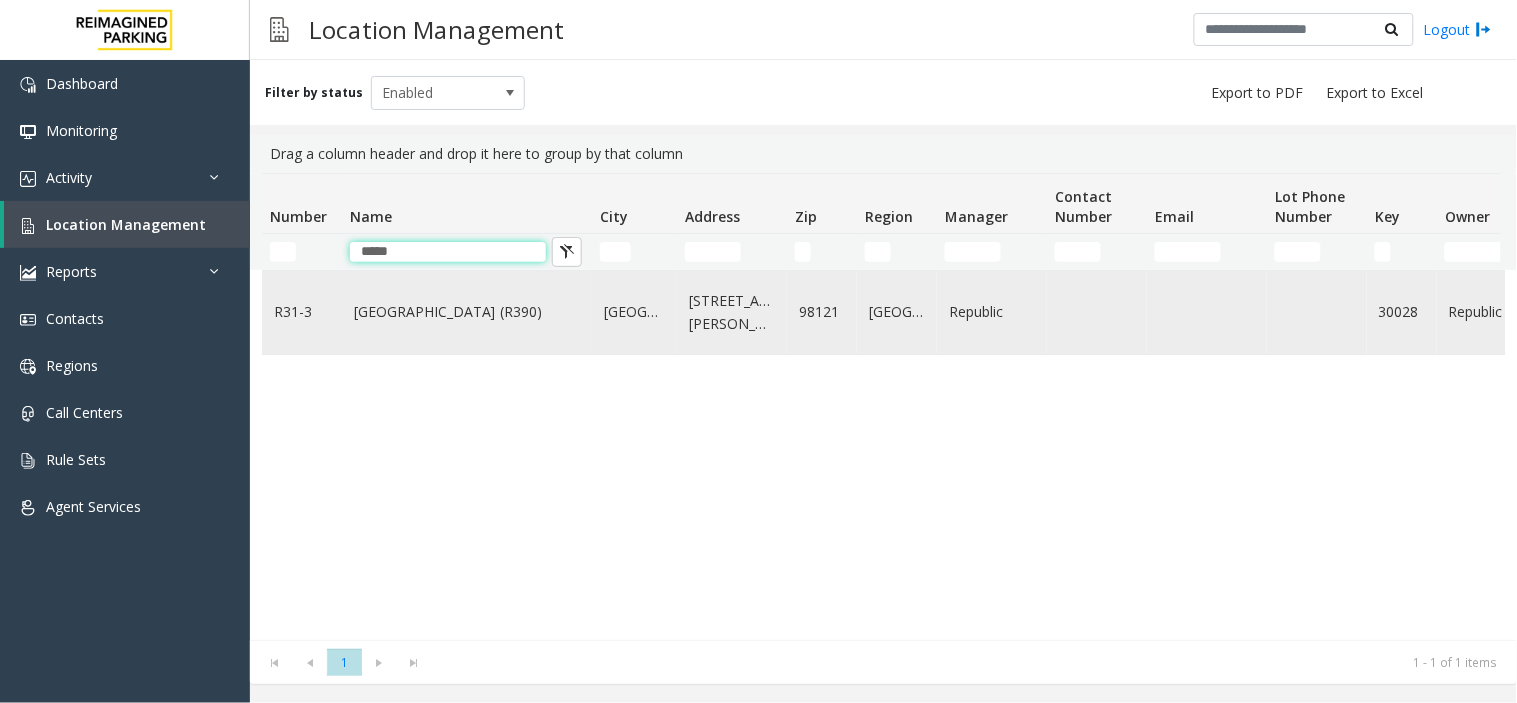 type on "****" 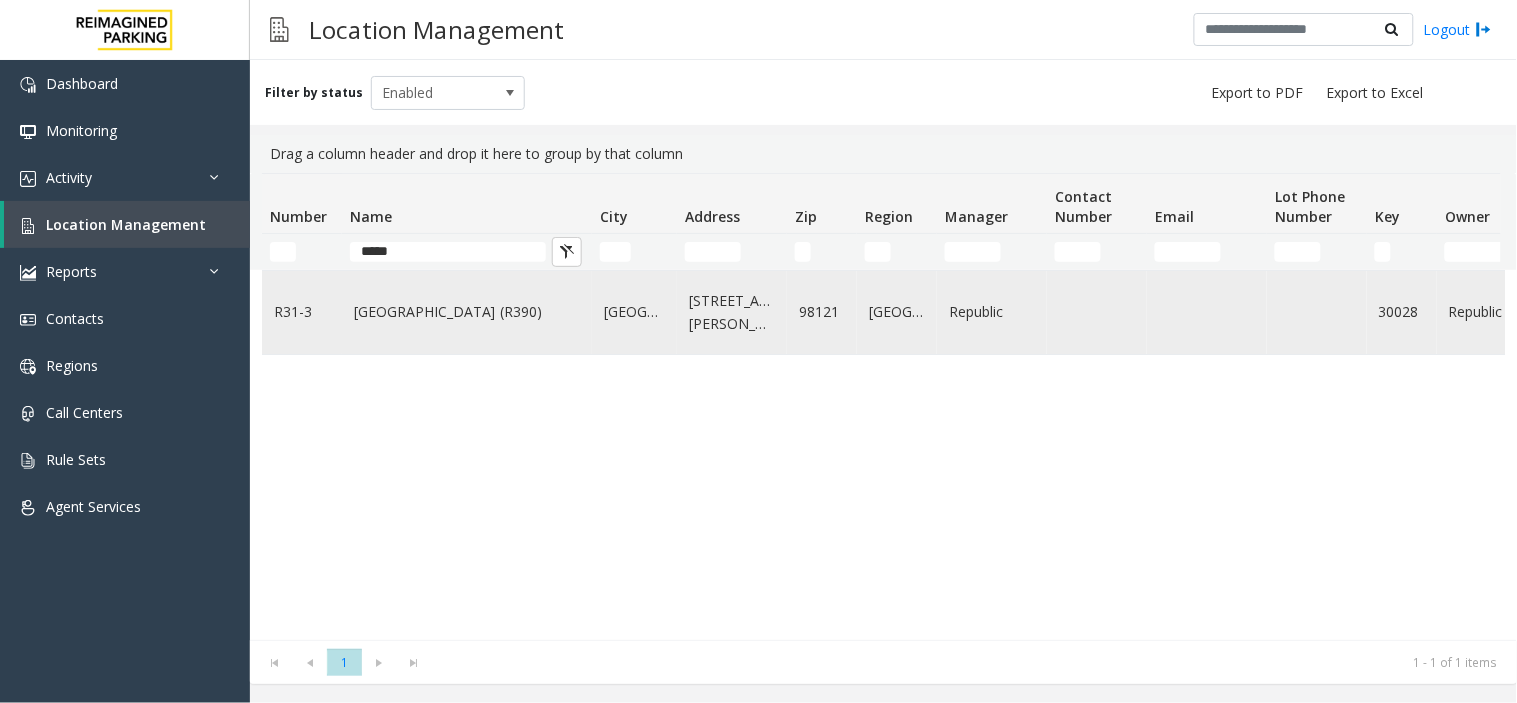 click on "Bell Street Garage (R390)" 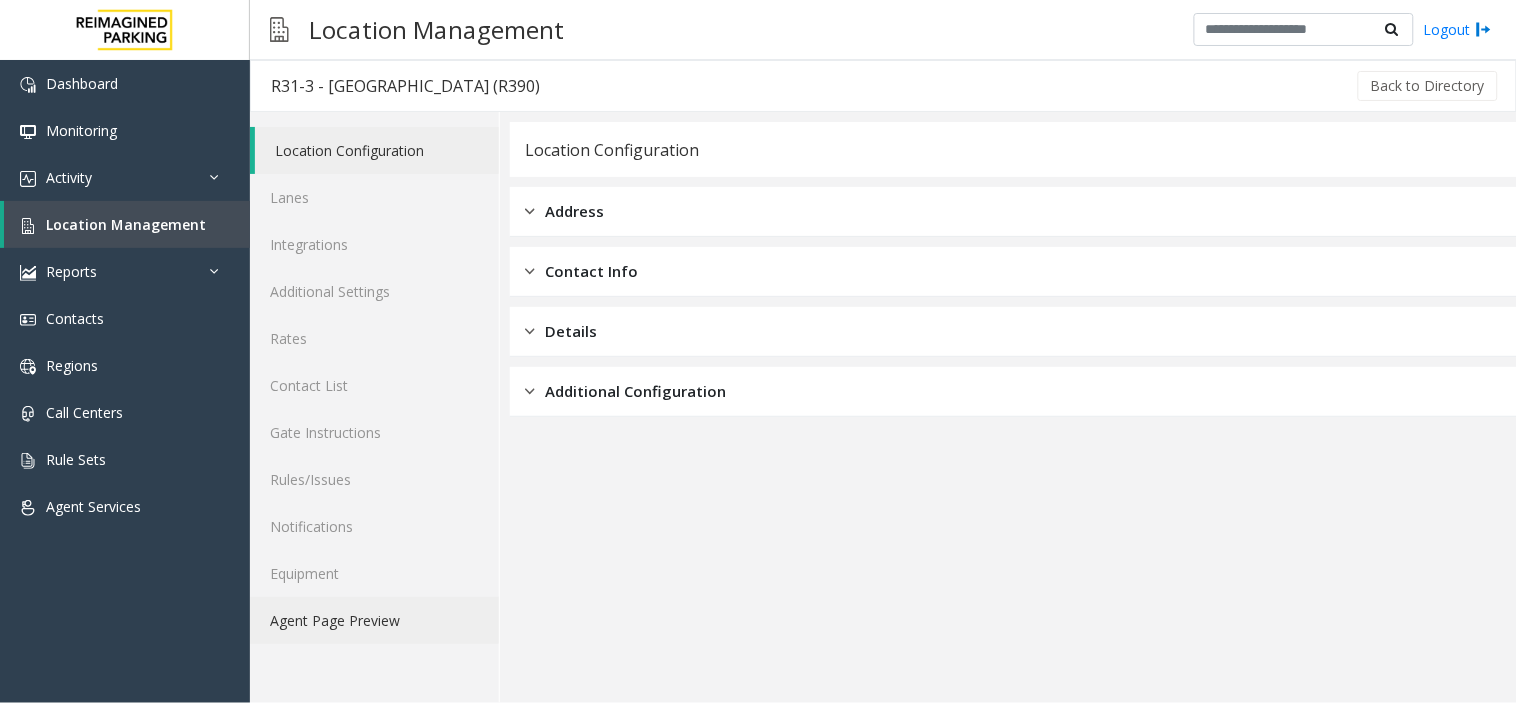 click on "Agent Page Preview" 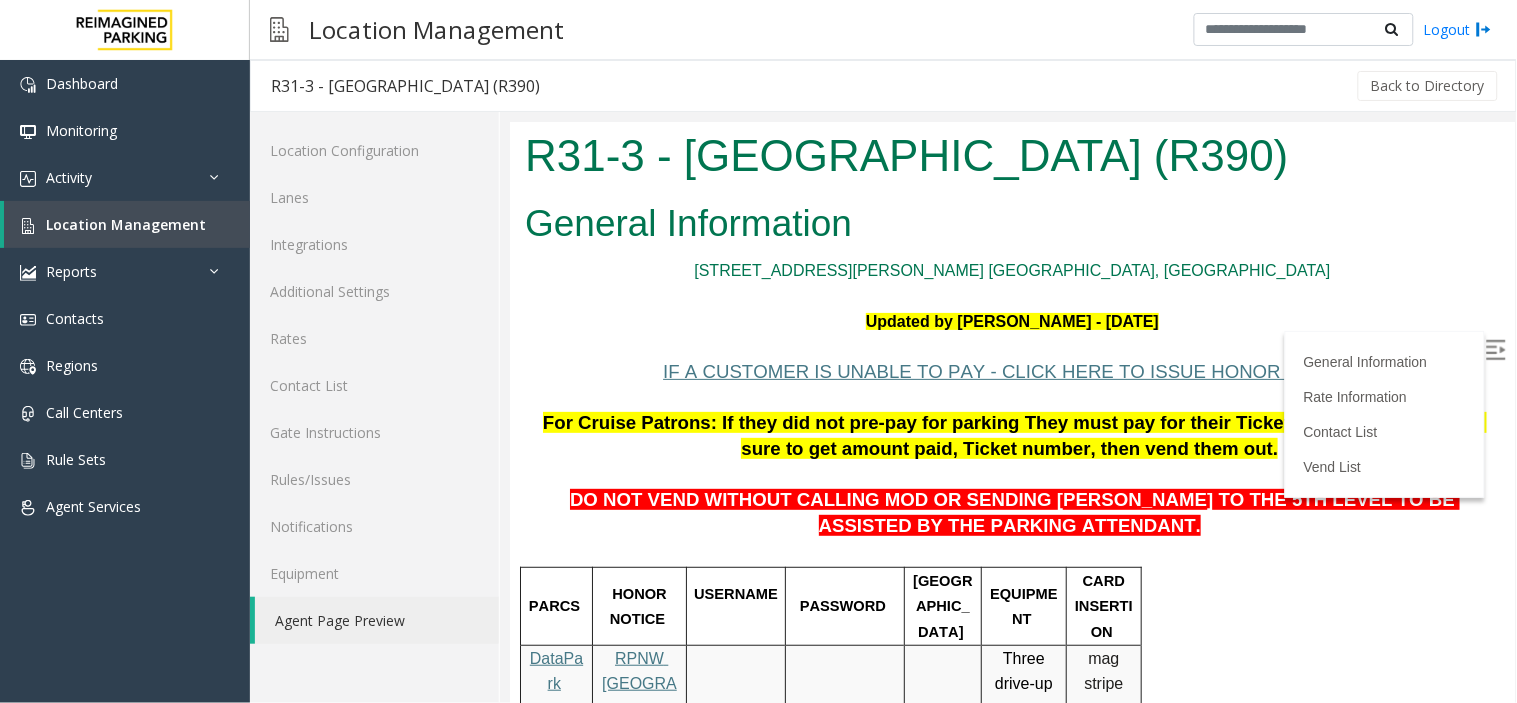 scroll, scrollTop: 0, scrollLeft: 0, axis: both 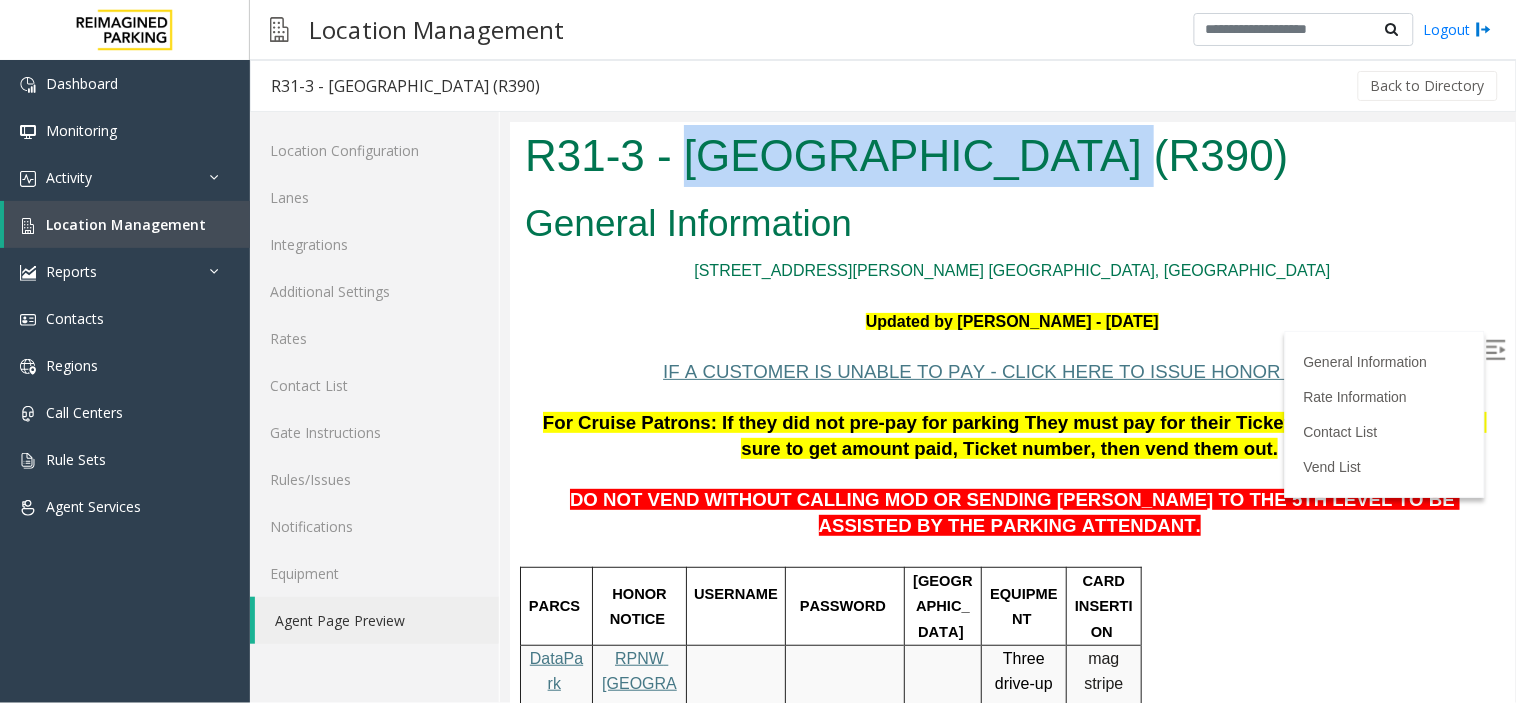 drag, startPoint x: 711, startPoint y: 152, endPoint x: 944, endPoint y: 158, distance: 233.07724 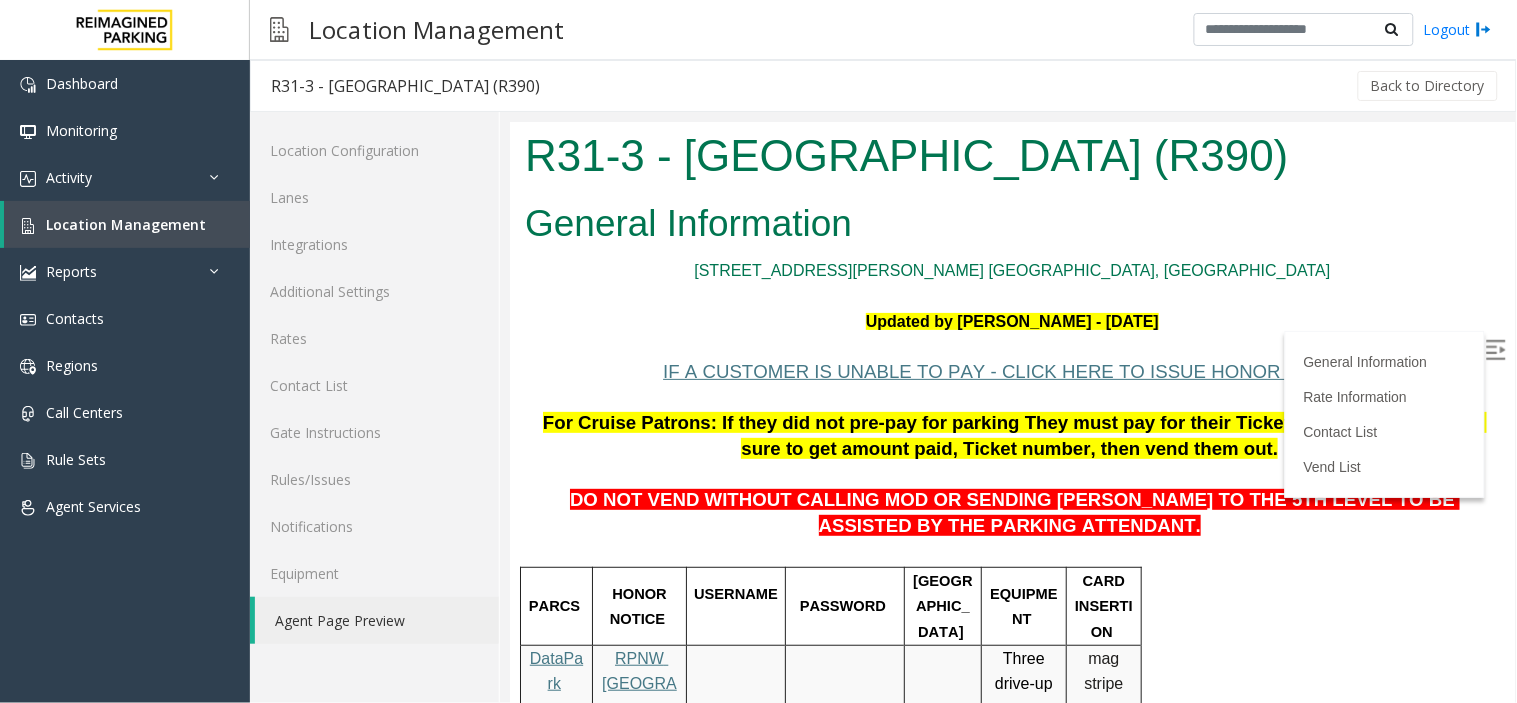 scroll, scrollTop: 0, scrollLeft: 0, axis: both 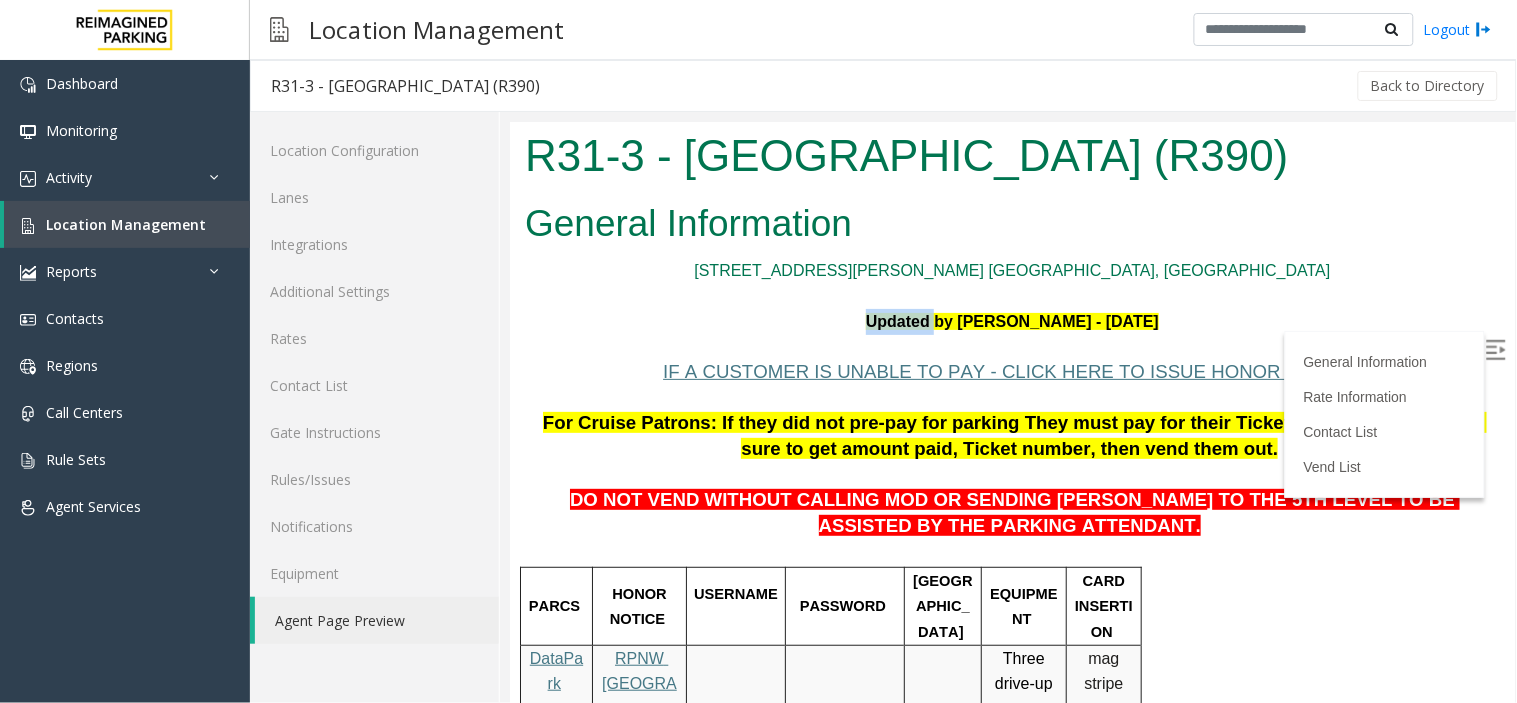 click on "Updated by Pranav Babbar - 22nd May 2024" at bounding box center (1011, 320) 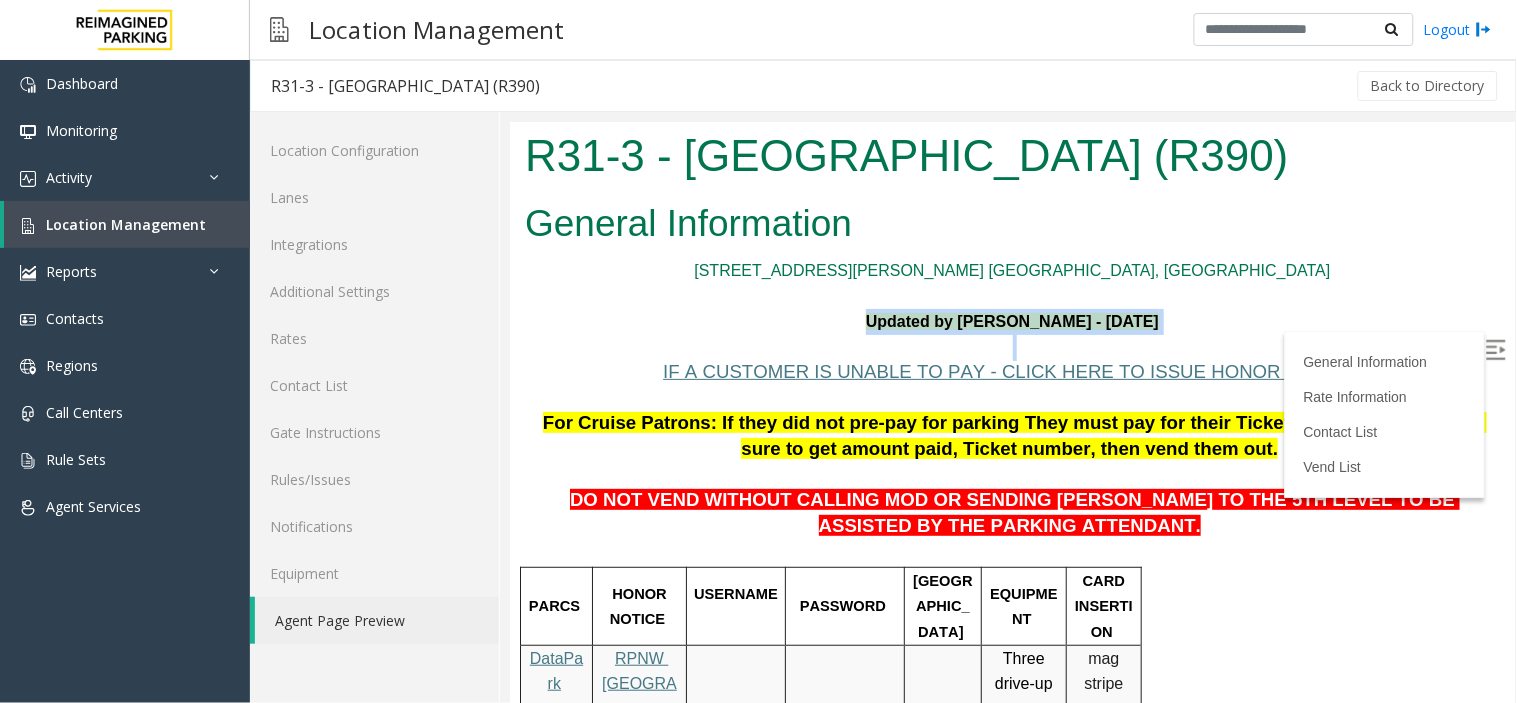 click on "Updated by Pranav Babbar - 22nd May 2024" at bounding box center [1011, 320] 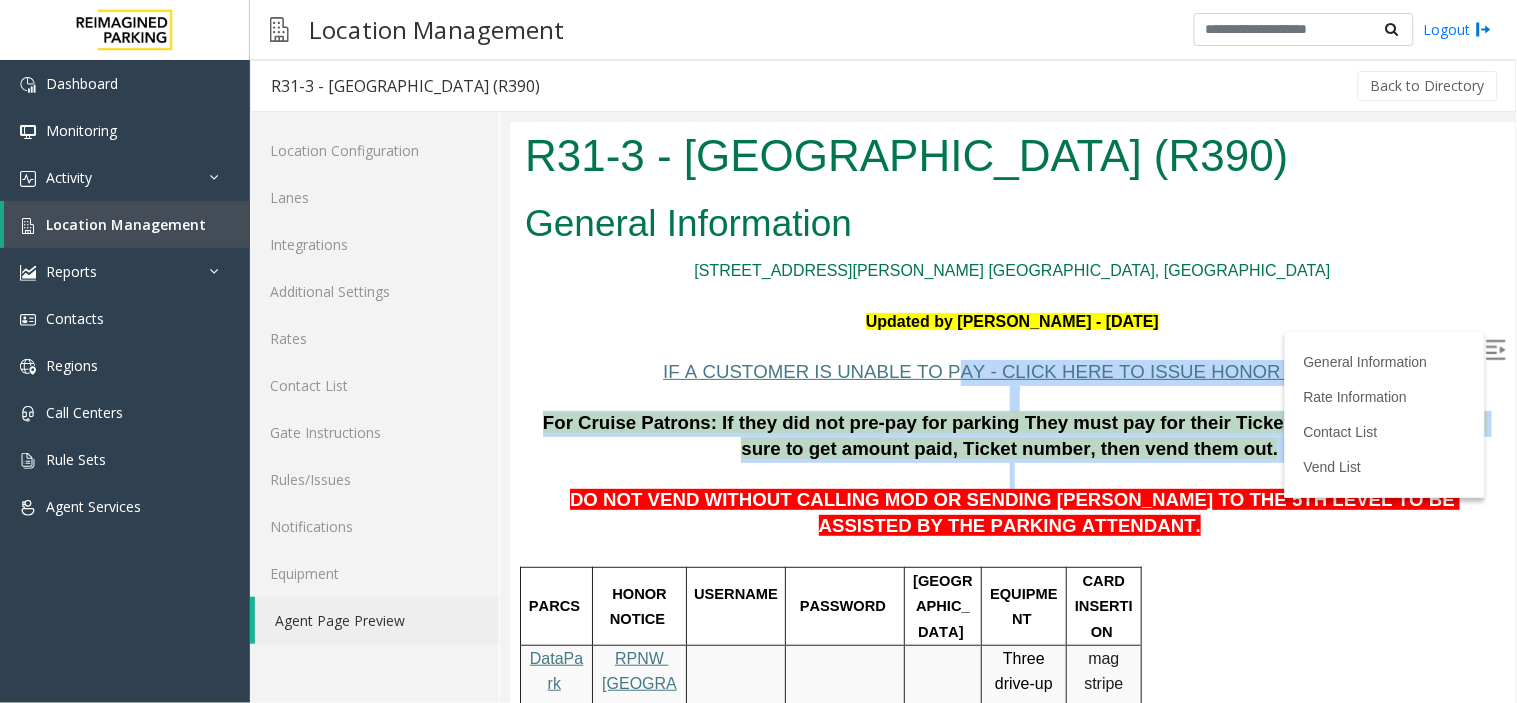 drag, startPoint x: 969, startPoint y: 364, endPoint x: 1004, endPoint y: 486, distance: 126.921234 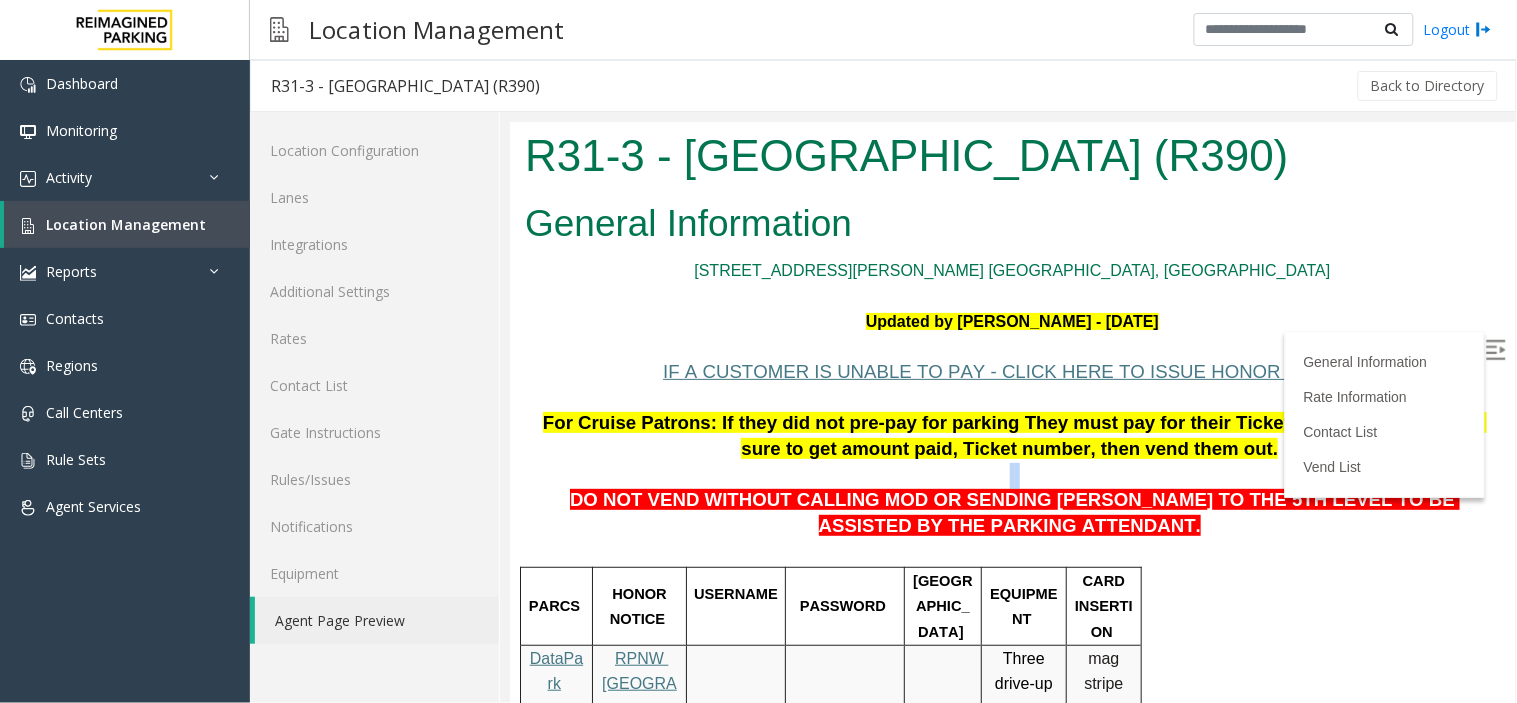 click at bounding box center [1011, 473] 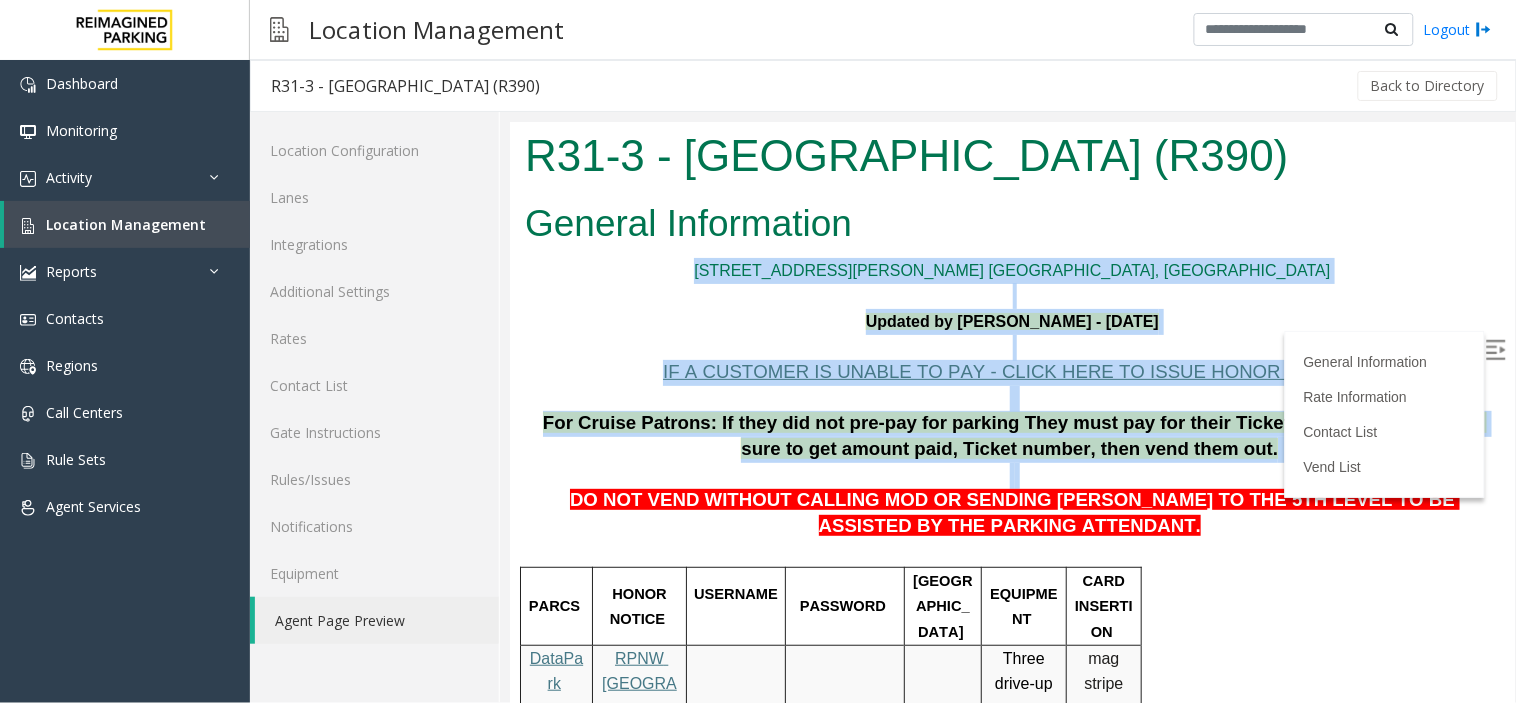 drag, startPoint x: 1004, startPoint y: 486, endPoint x: 883, endPoint y: 272, distance: 245.83939 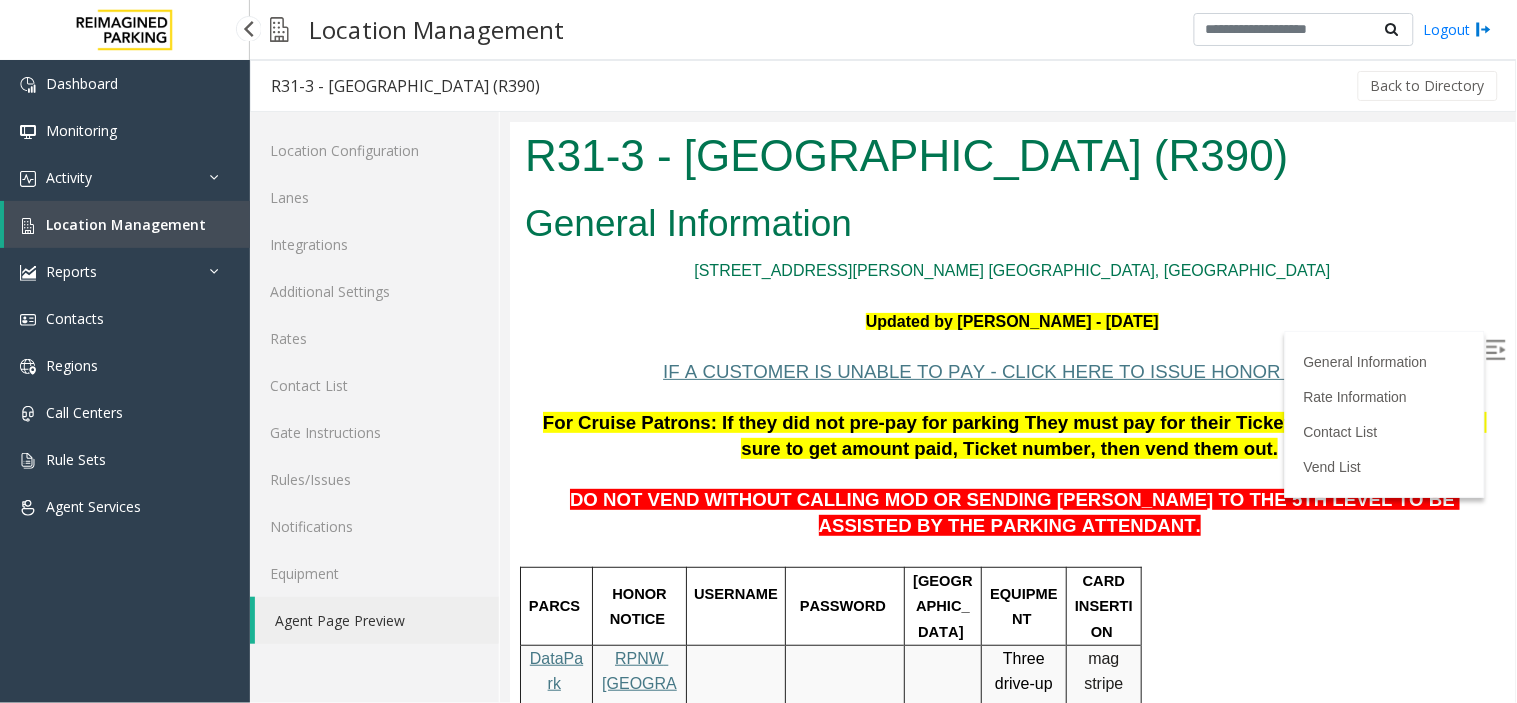 click on "Location Management" at bounding box center [127, 224] 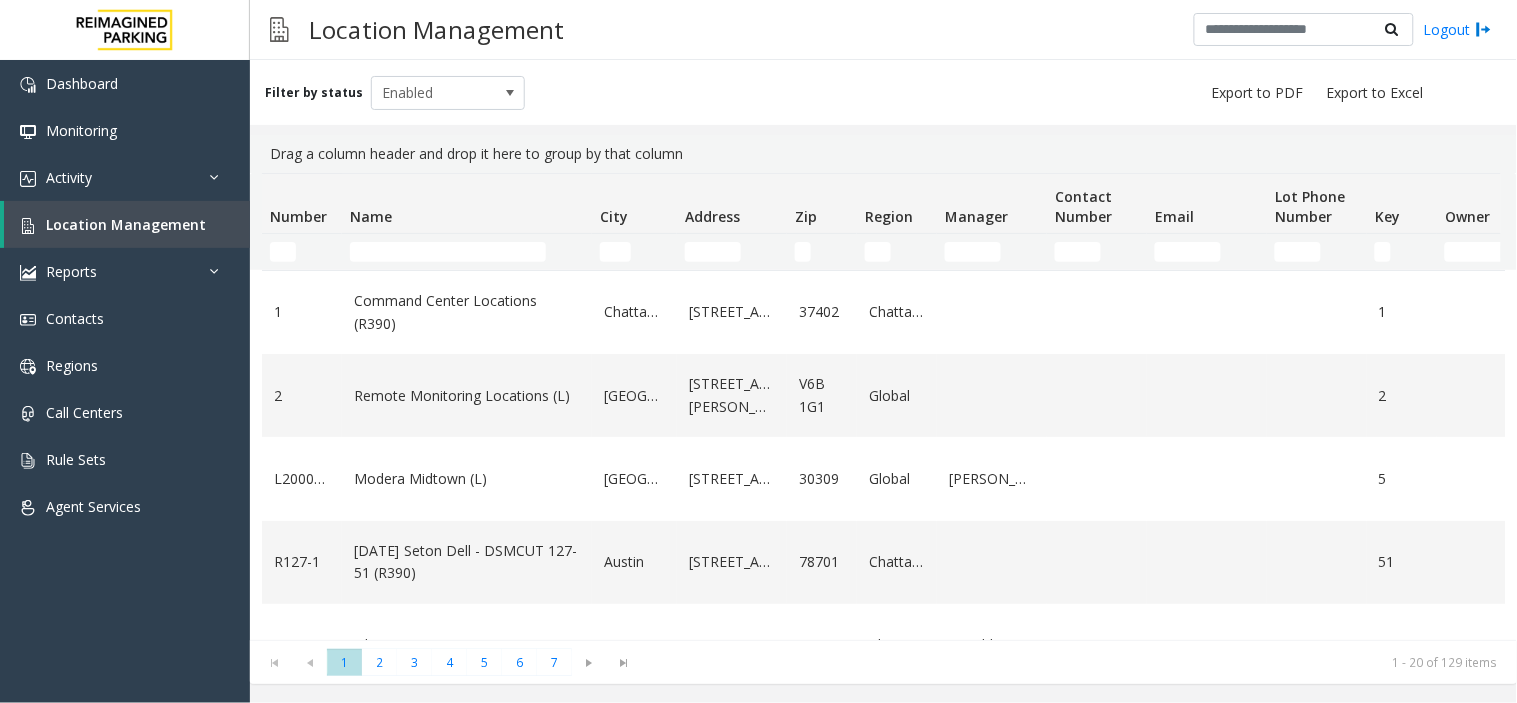 click 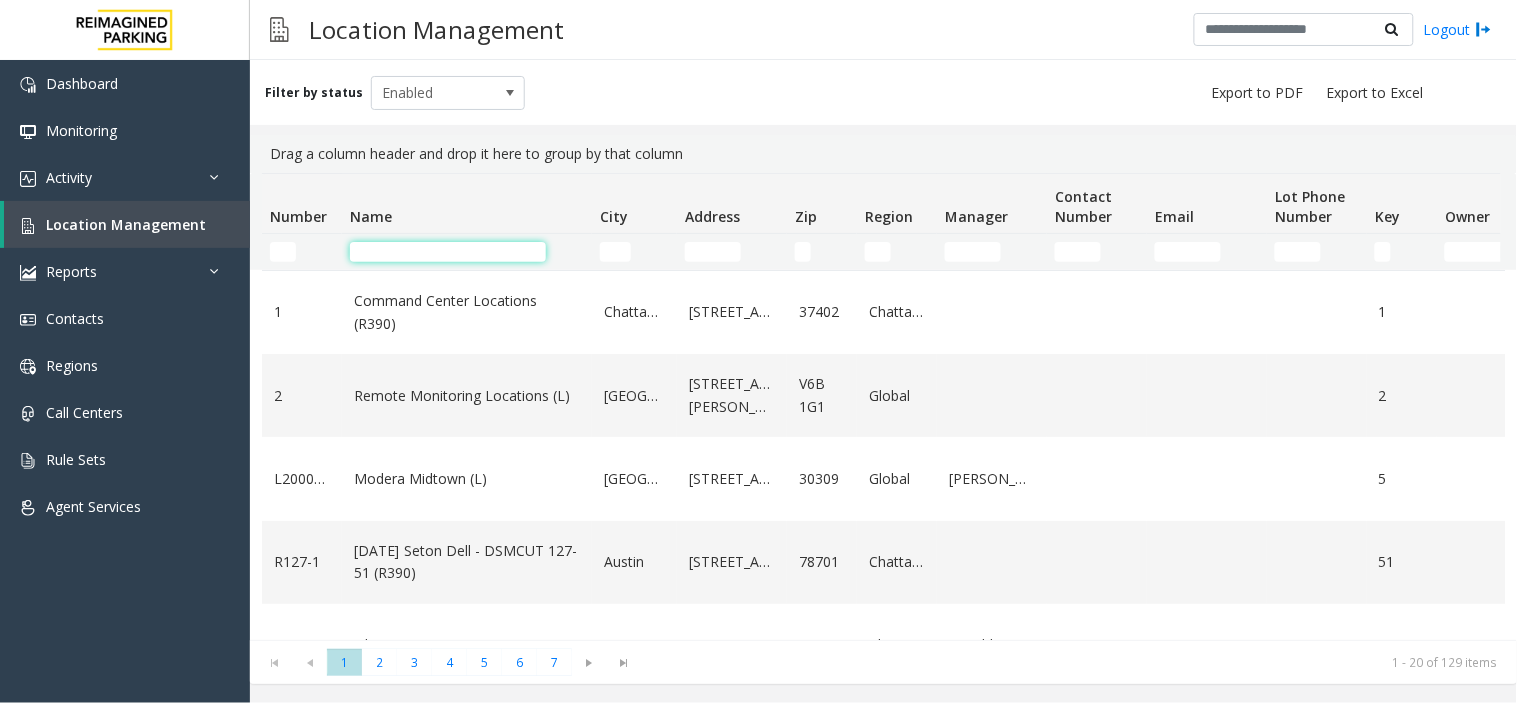 click 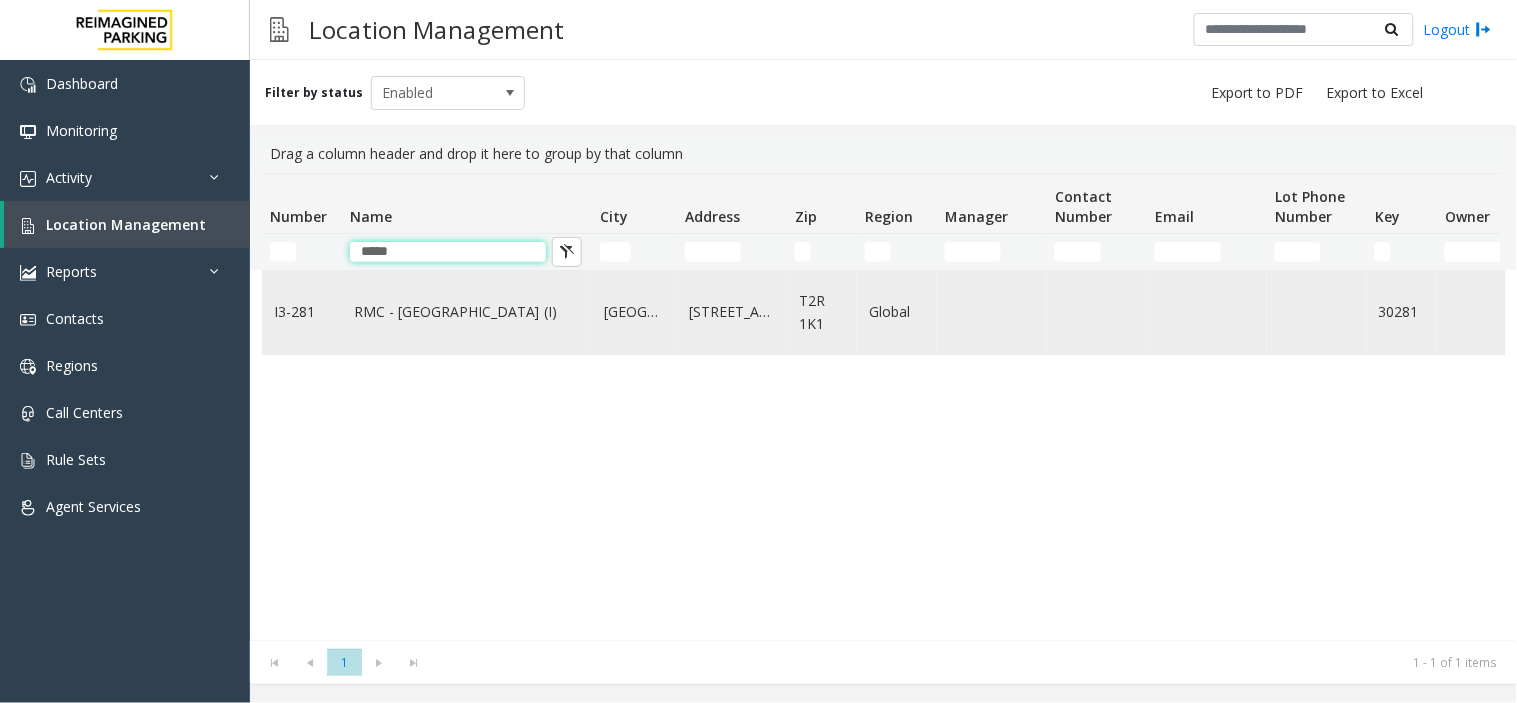 type on "*****" 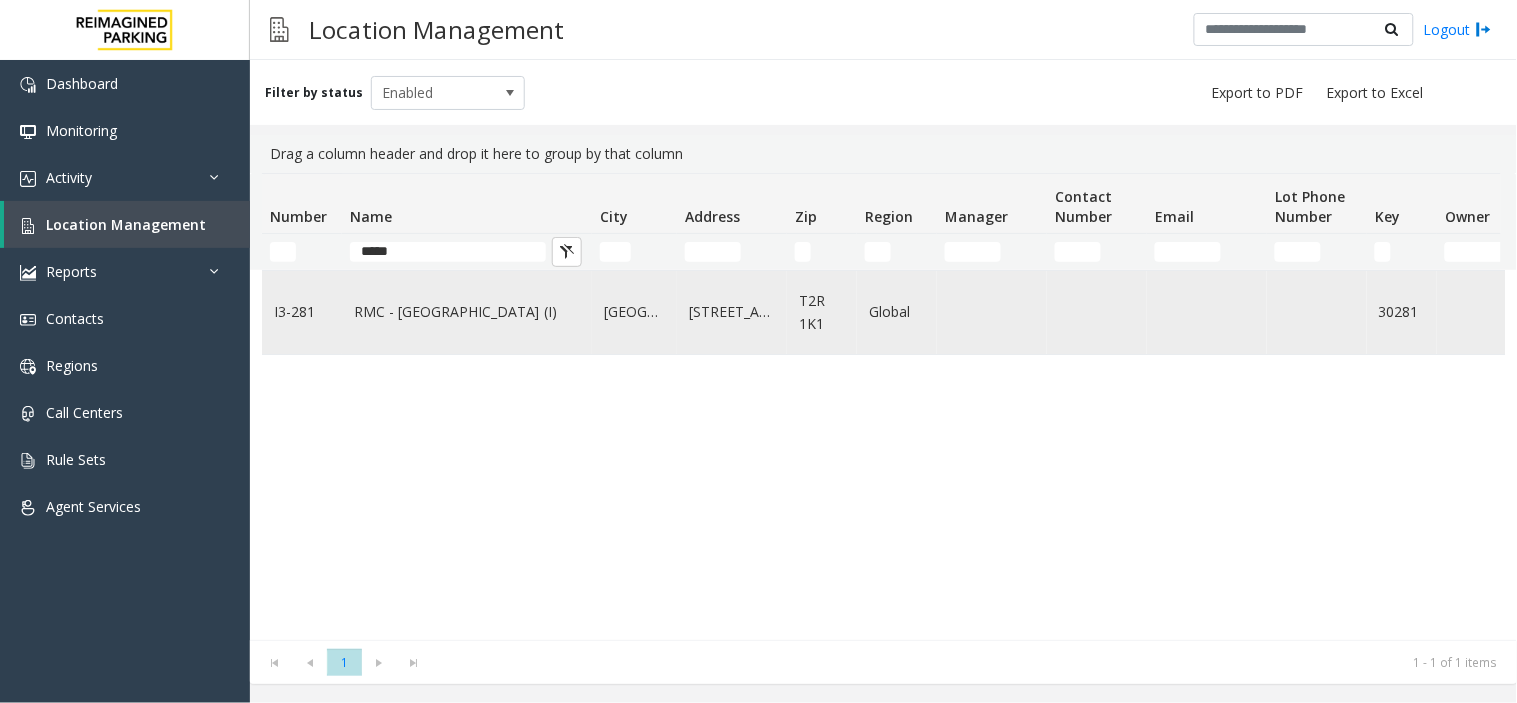 click on "RMC - Mount Royal Village (I)" 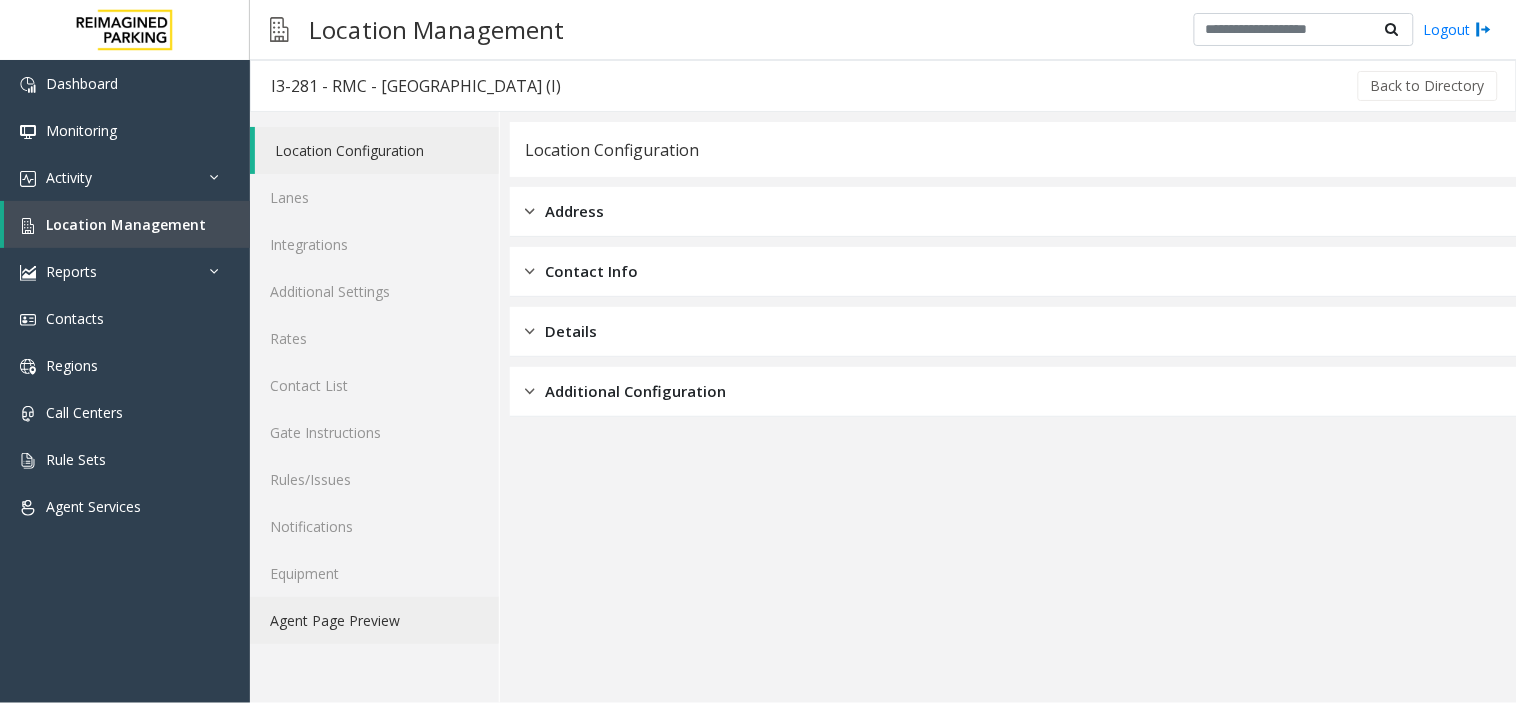 click on "Agent Page Preview" 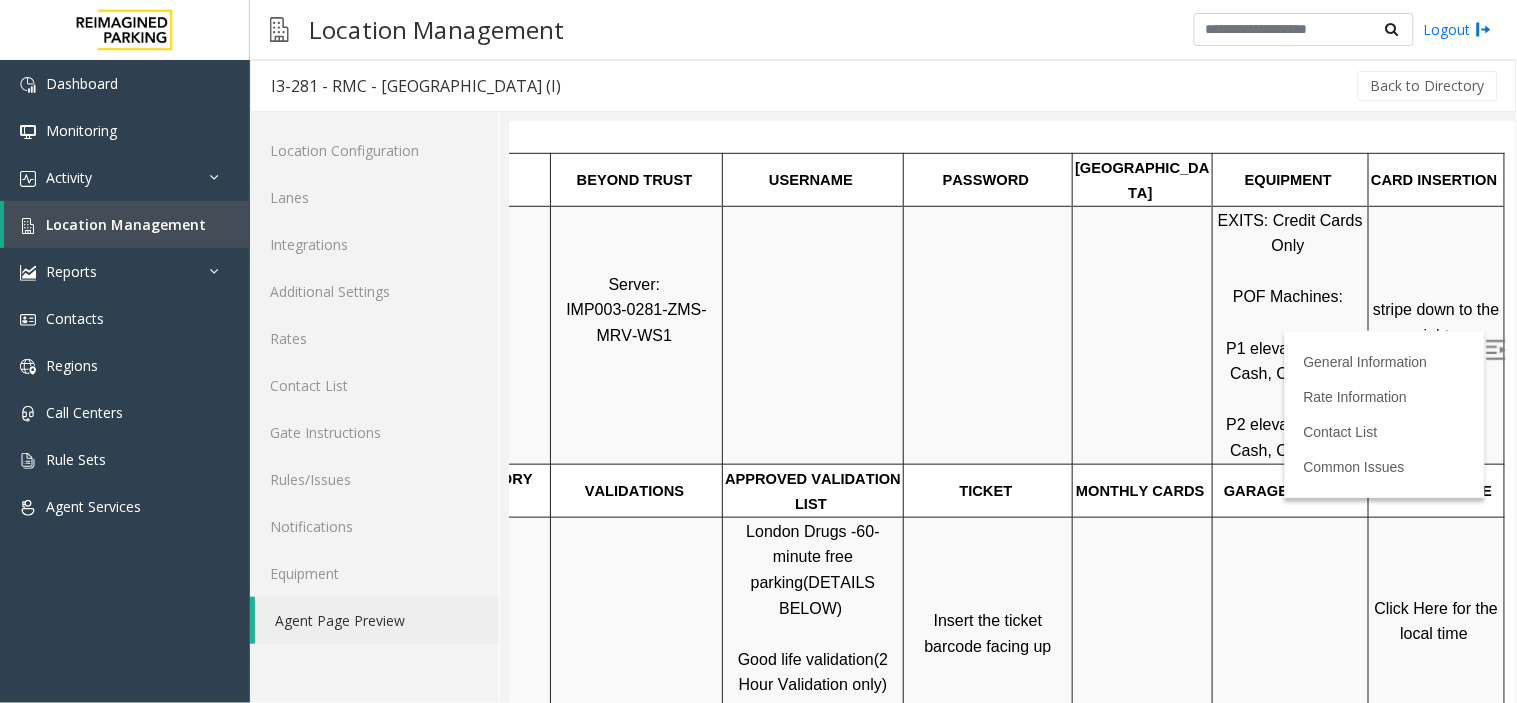 scroll, scrollTop: 555, scrollLeft: 116, axis: both 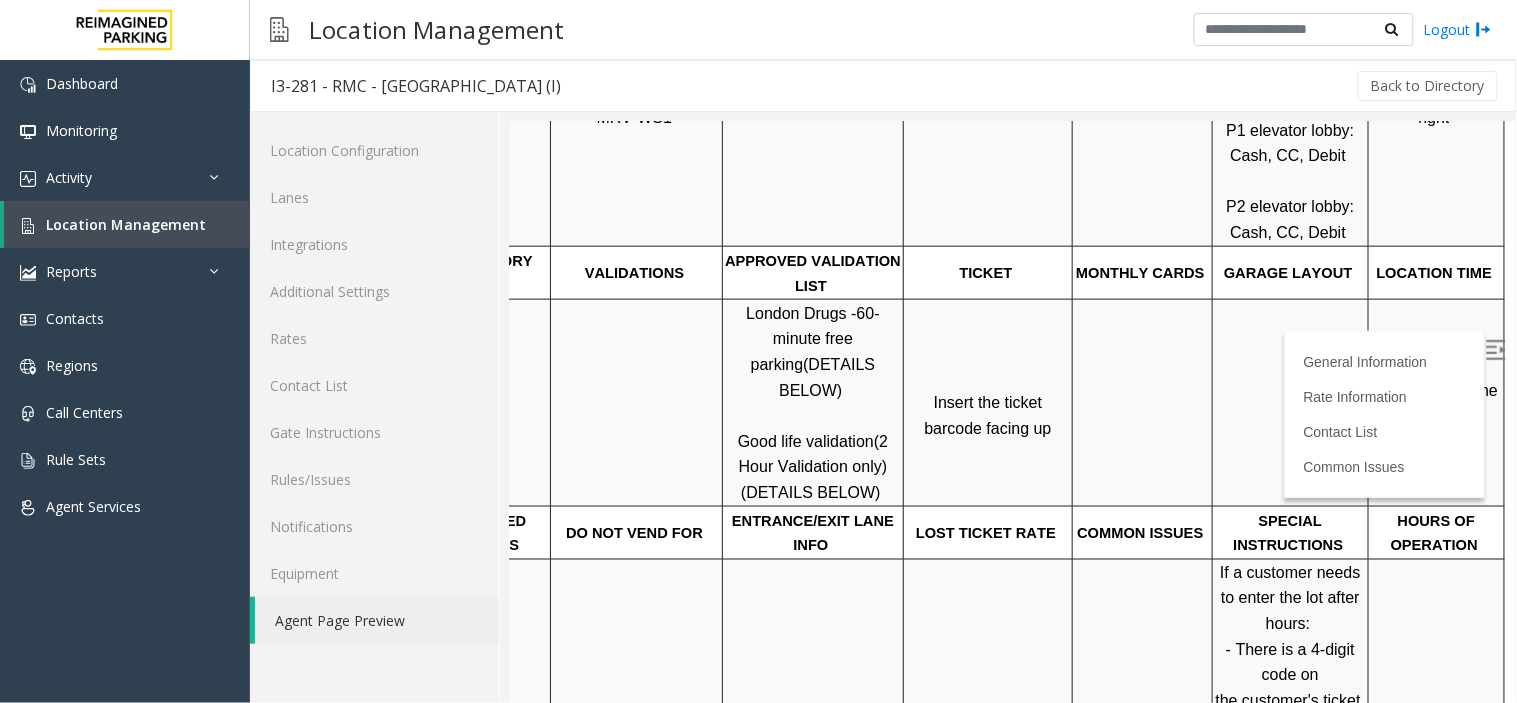 click at bounding box center [1495, 349] 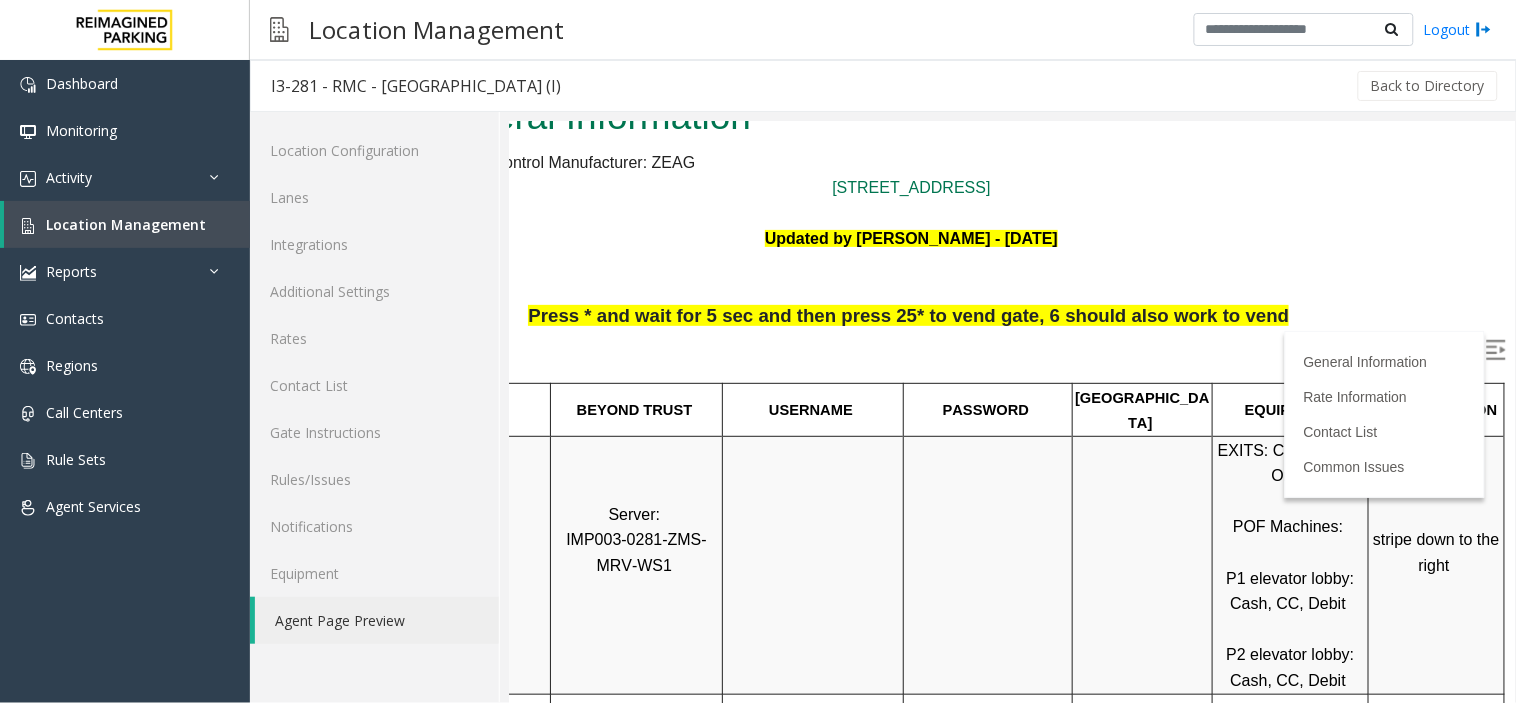scroll, scrollTop: 0, scrollLeft: 116, axis: horizontal 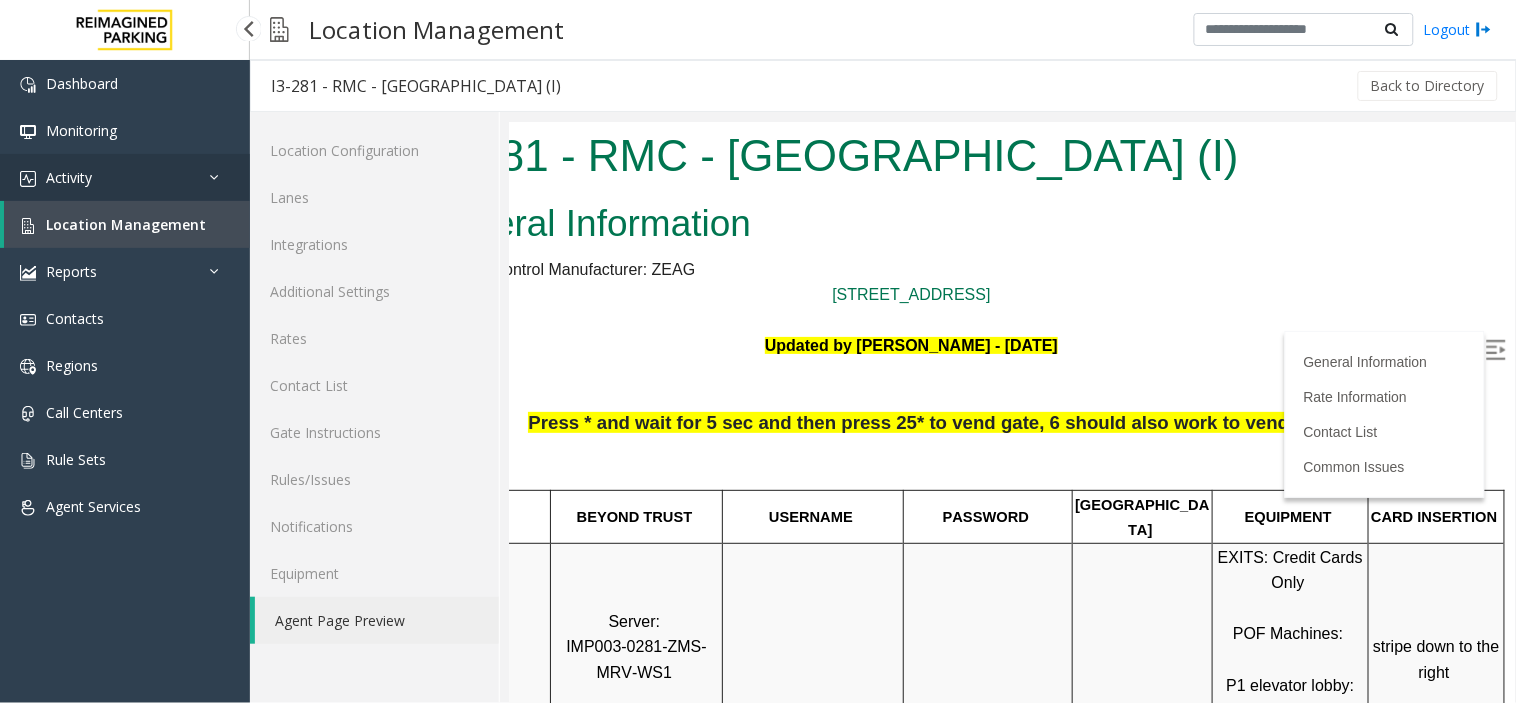 click on "Activity" at bounding box center (125, 177) 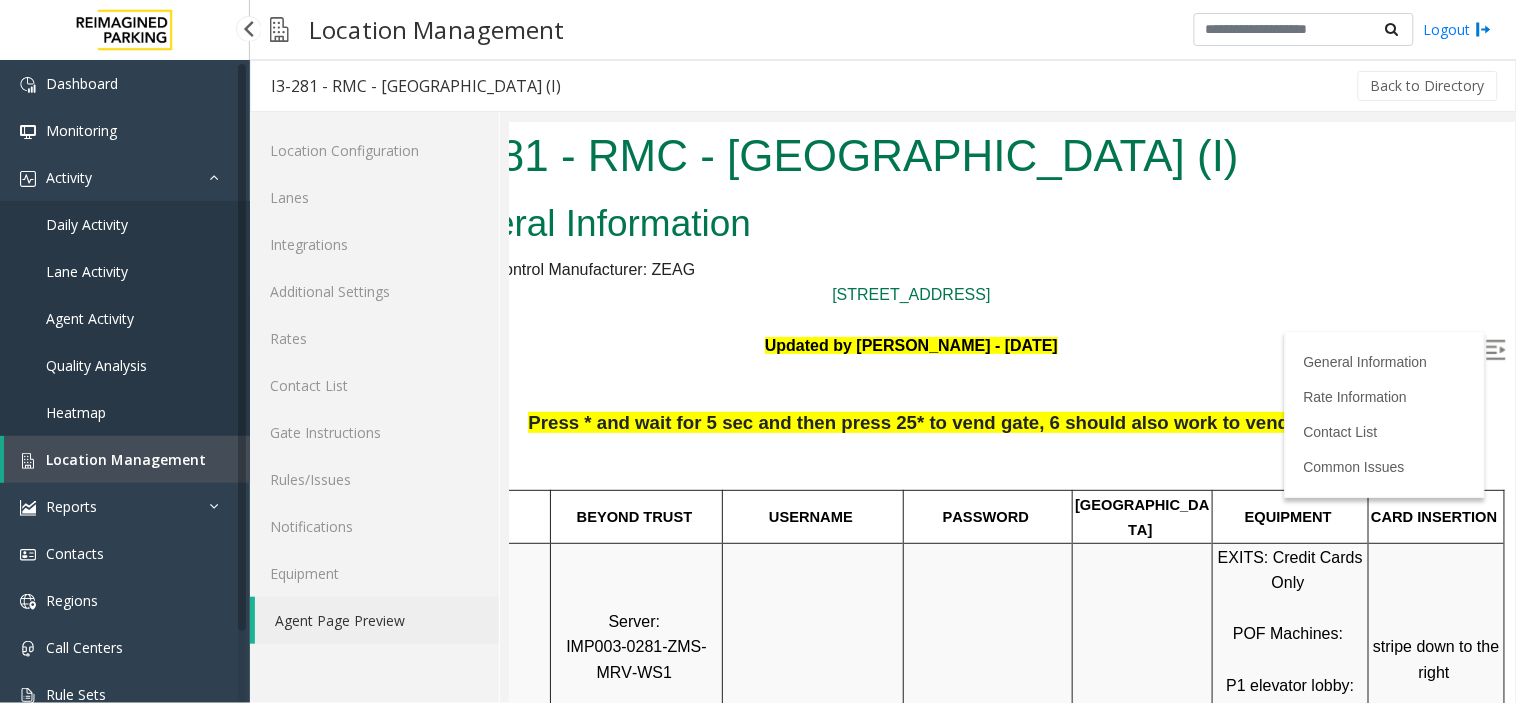 click on "Agent Activity" at bounding box center (90, 318) 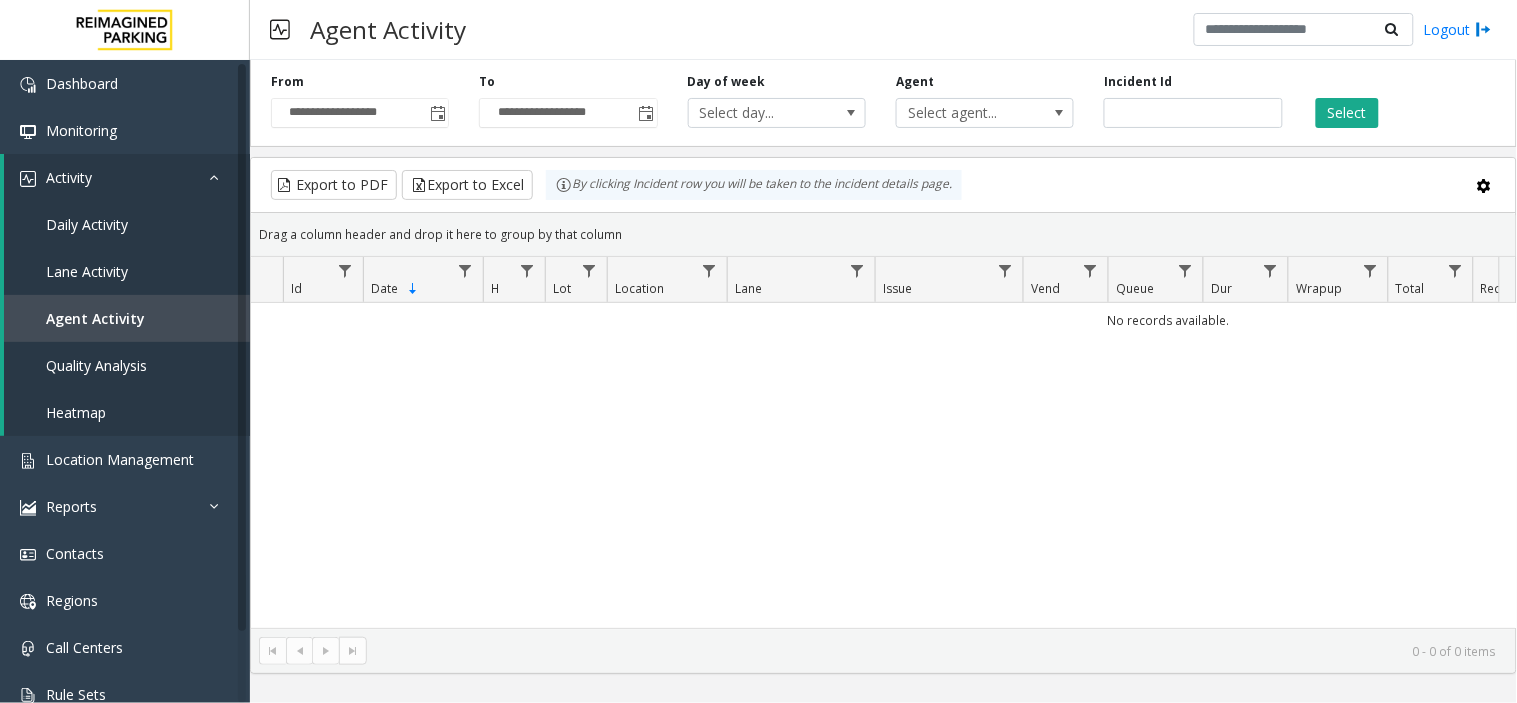 click 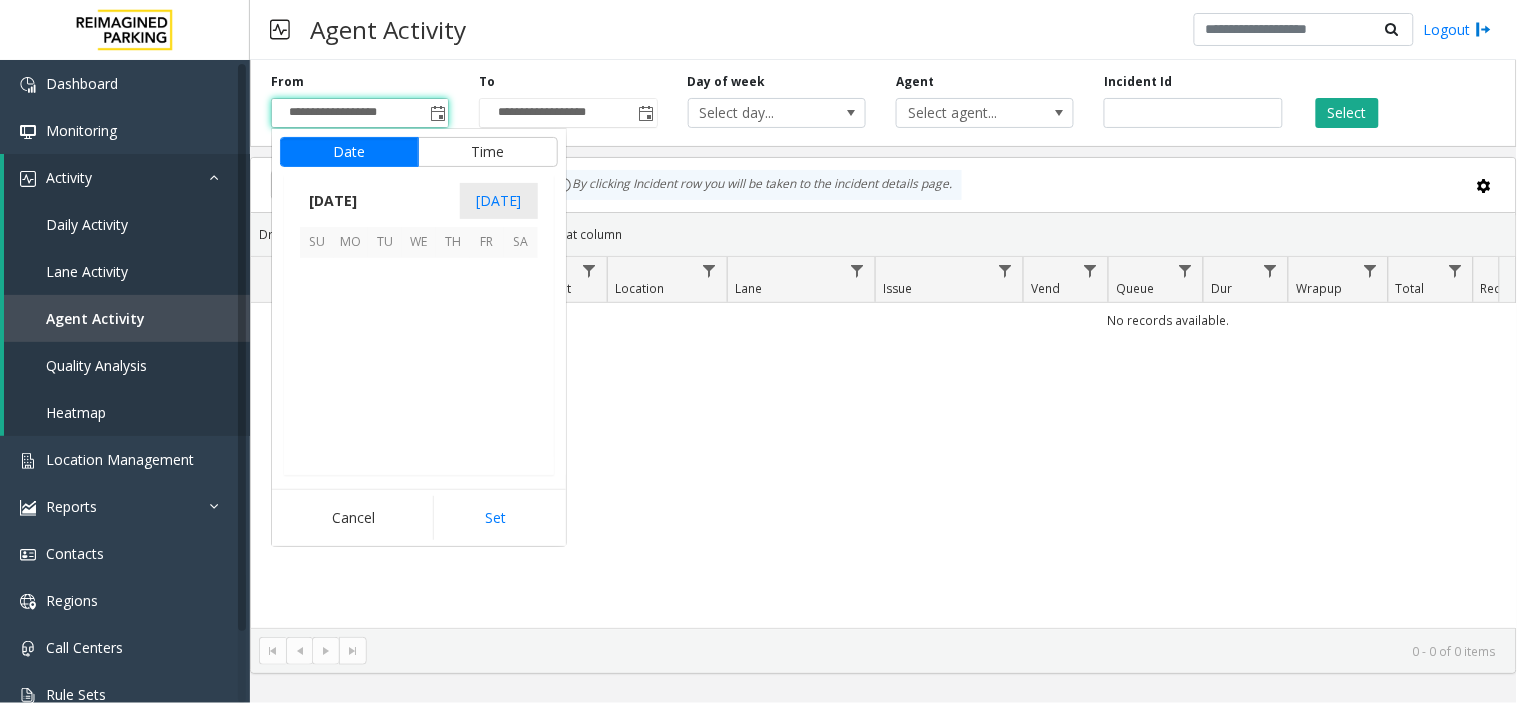 scroll, scrollTop: 358354, scrollLeft: 0, axis: vertical 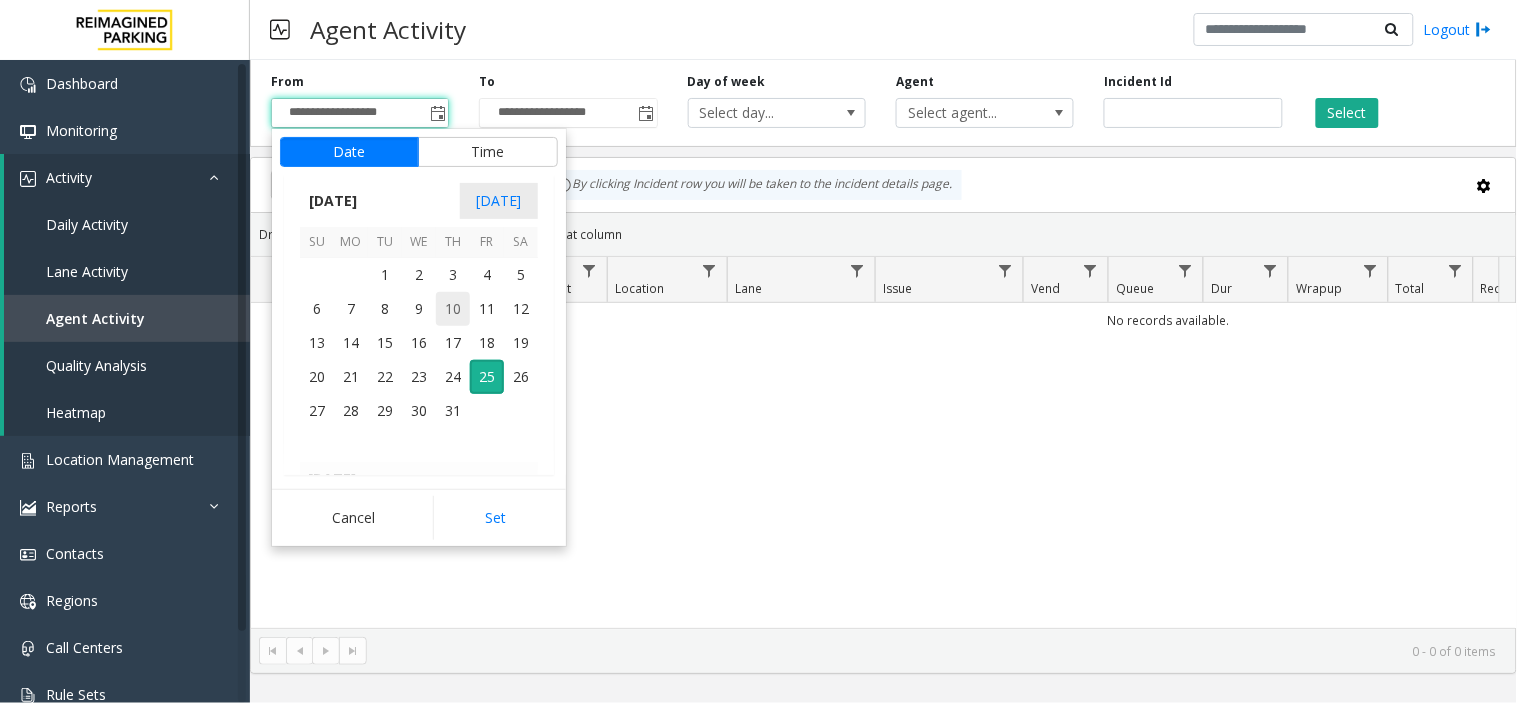 click on "10" at bounding box center [453, 309] 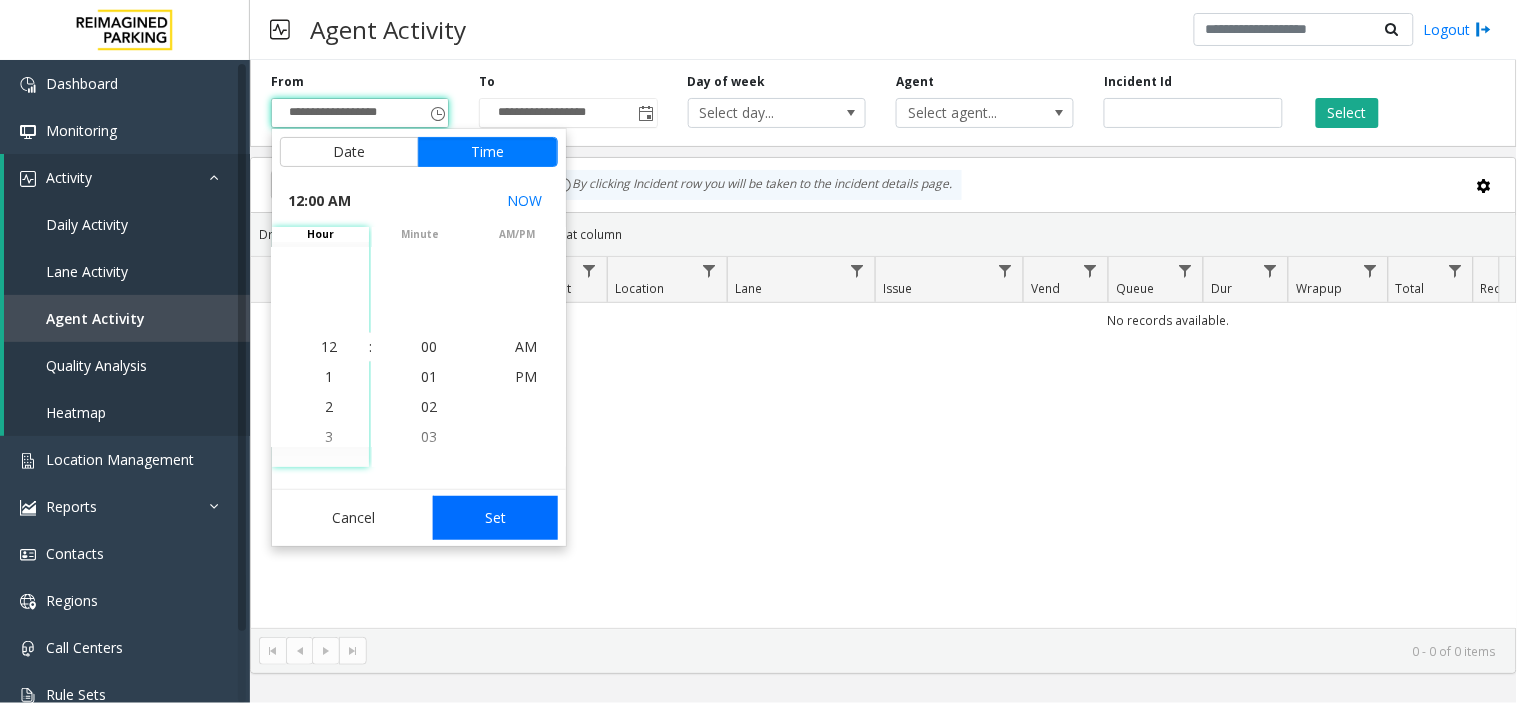 click on "Set" 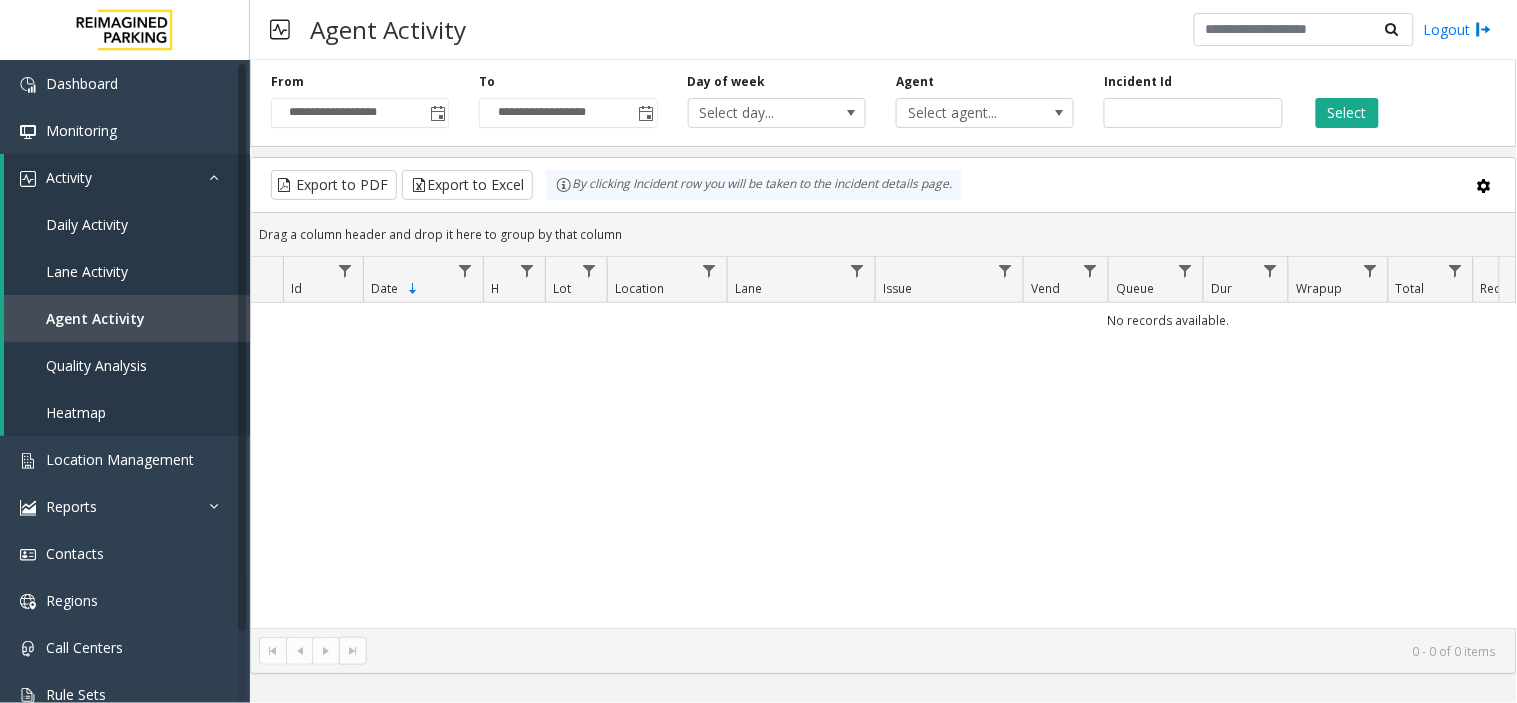 click on "**********" 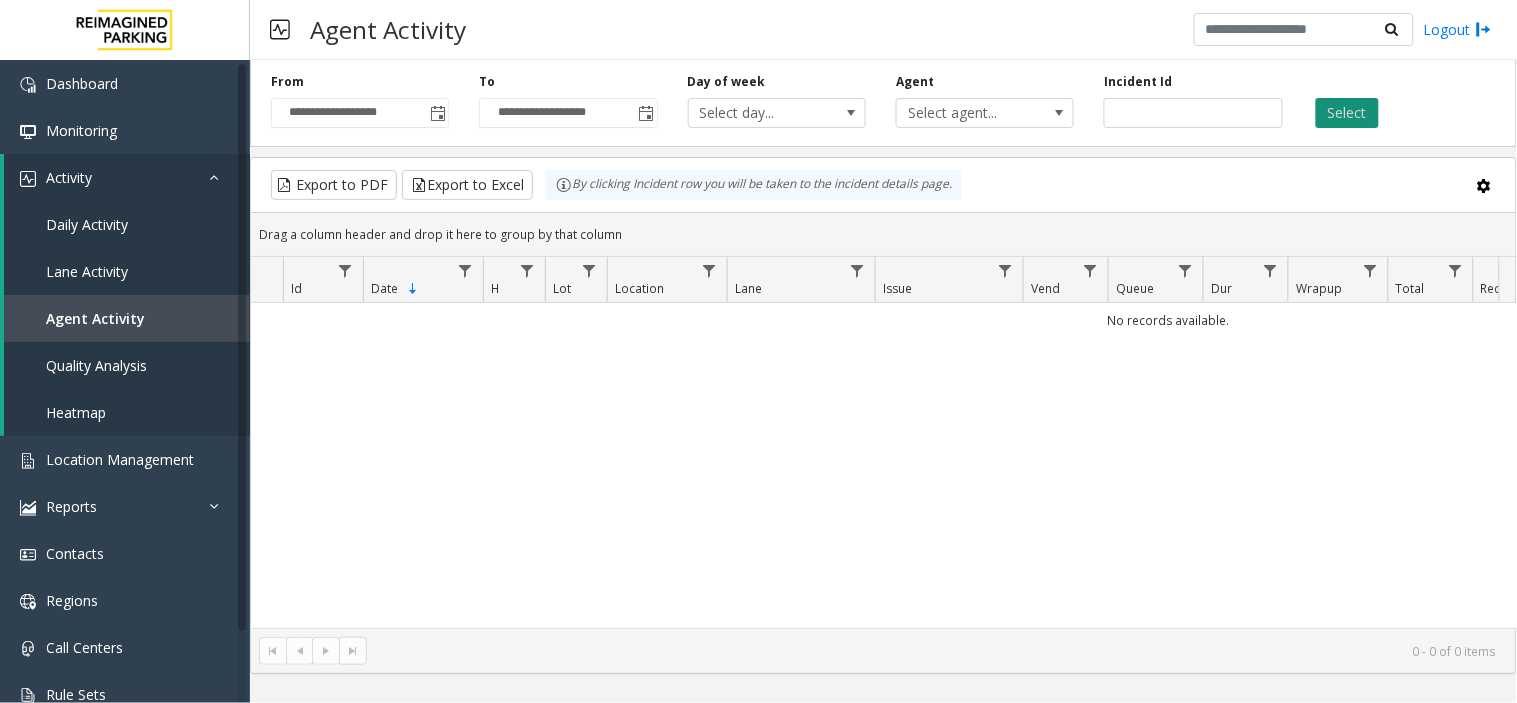 click on "Select" 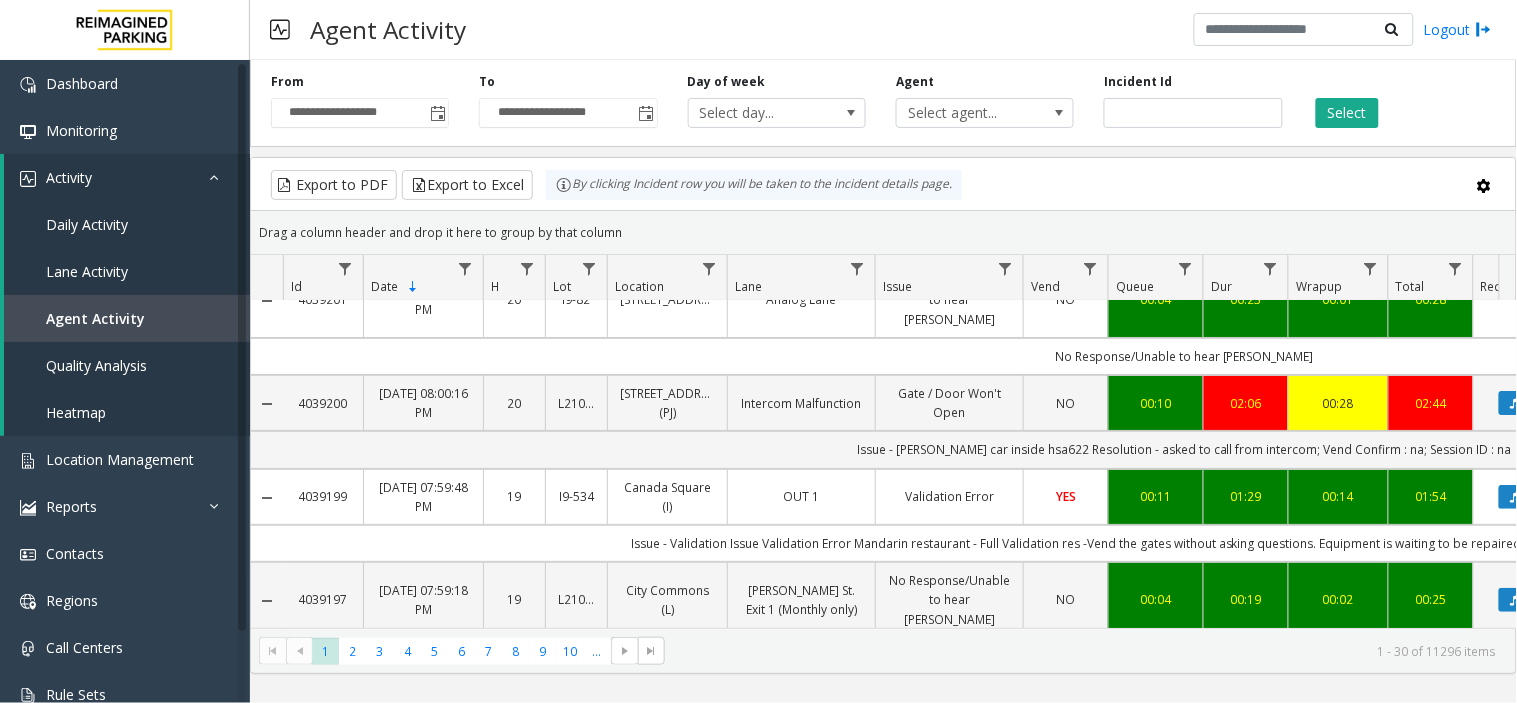 scroll, scrollTop: 0, scrollLeft: 0, axis: both 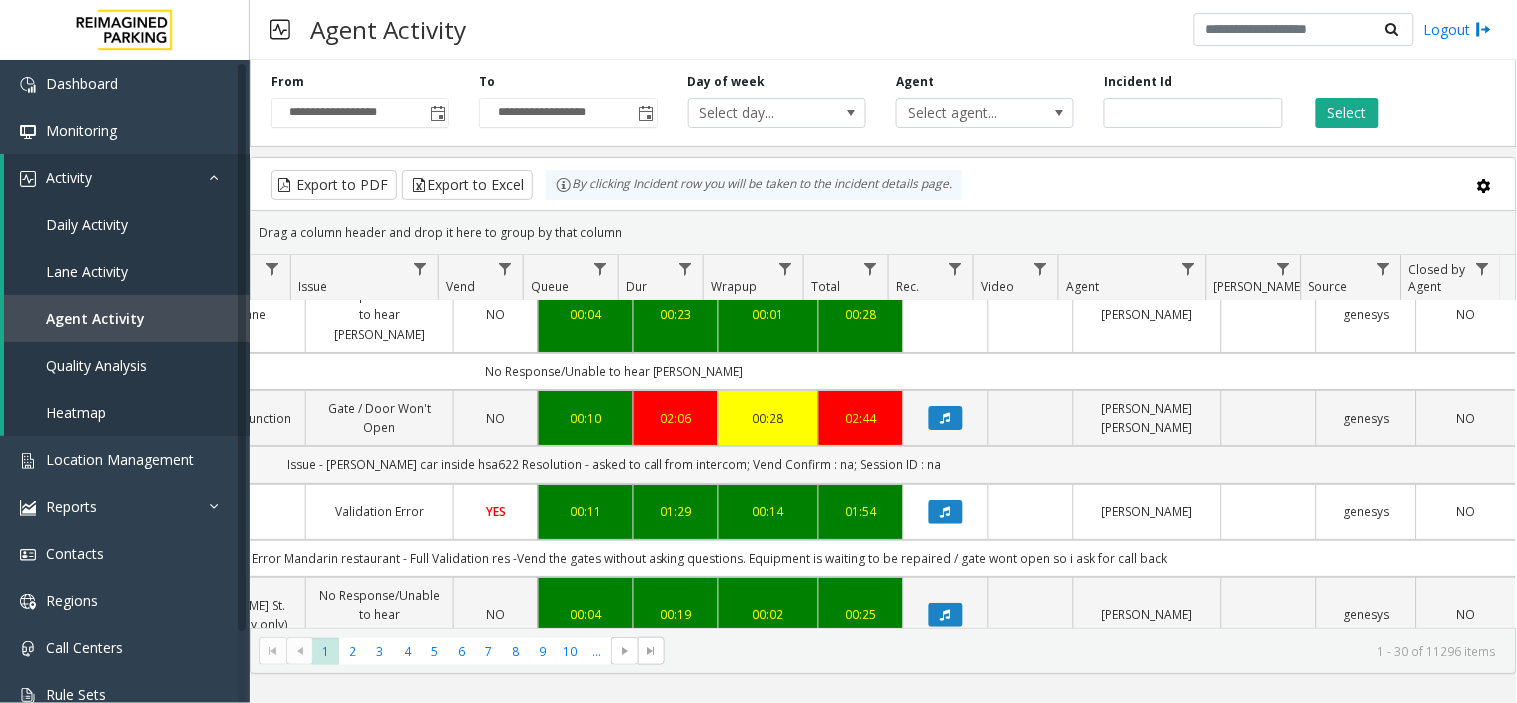 click on "Issue  -
parker car inside
hsa622
Resolution -  asked to call from intercom; Vend Confirm : na; Session ID : na" 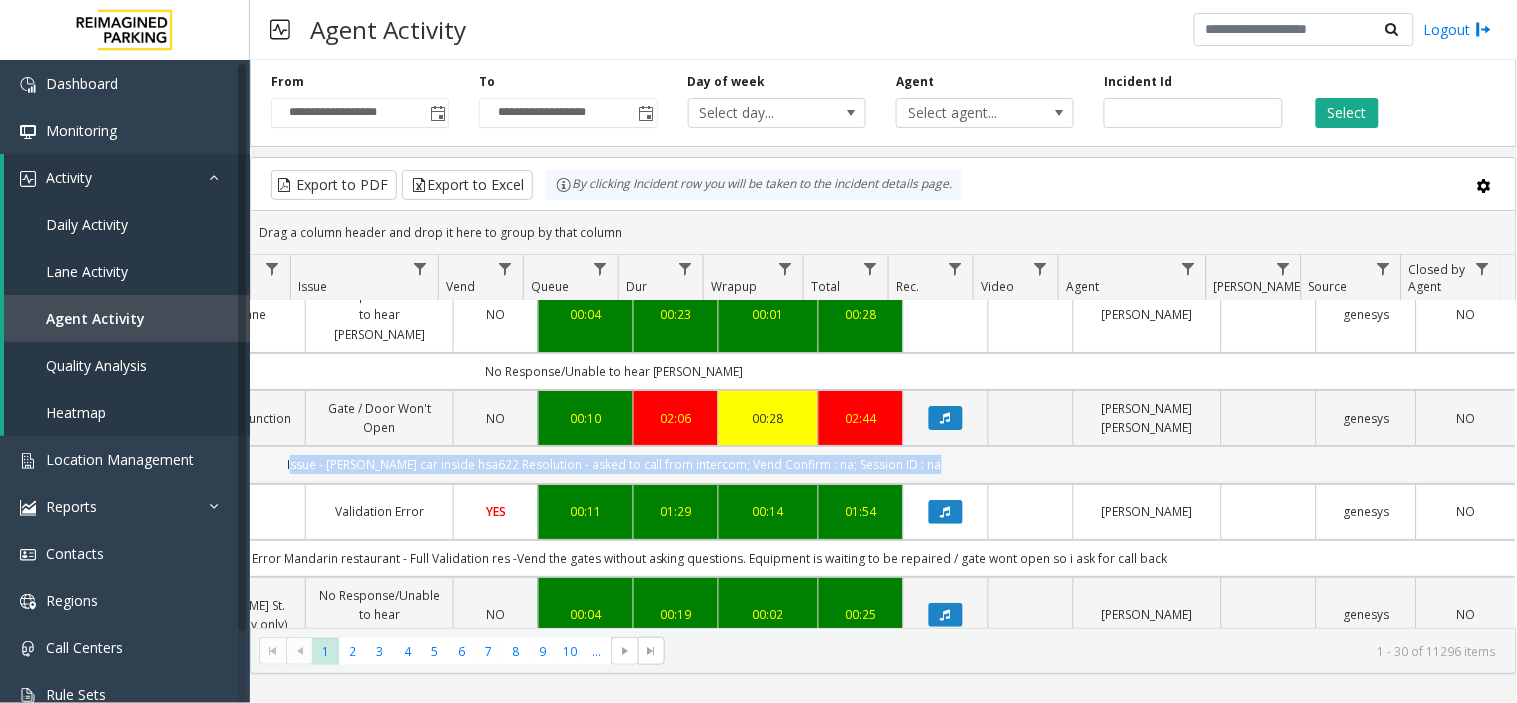 click on "Issue  -
parker car inside
hsa622
Resolution -  asked to call from intercom; Vend Confirm : na; Session ID : na" 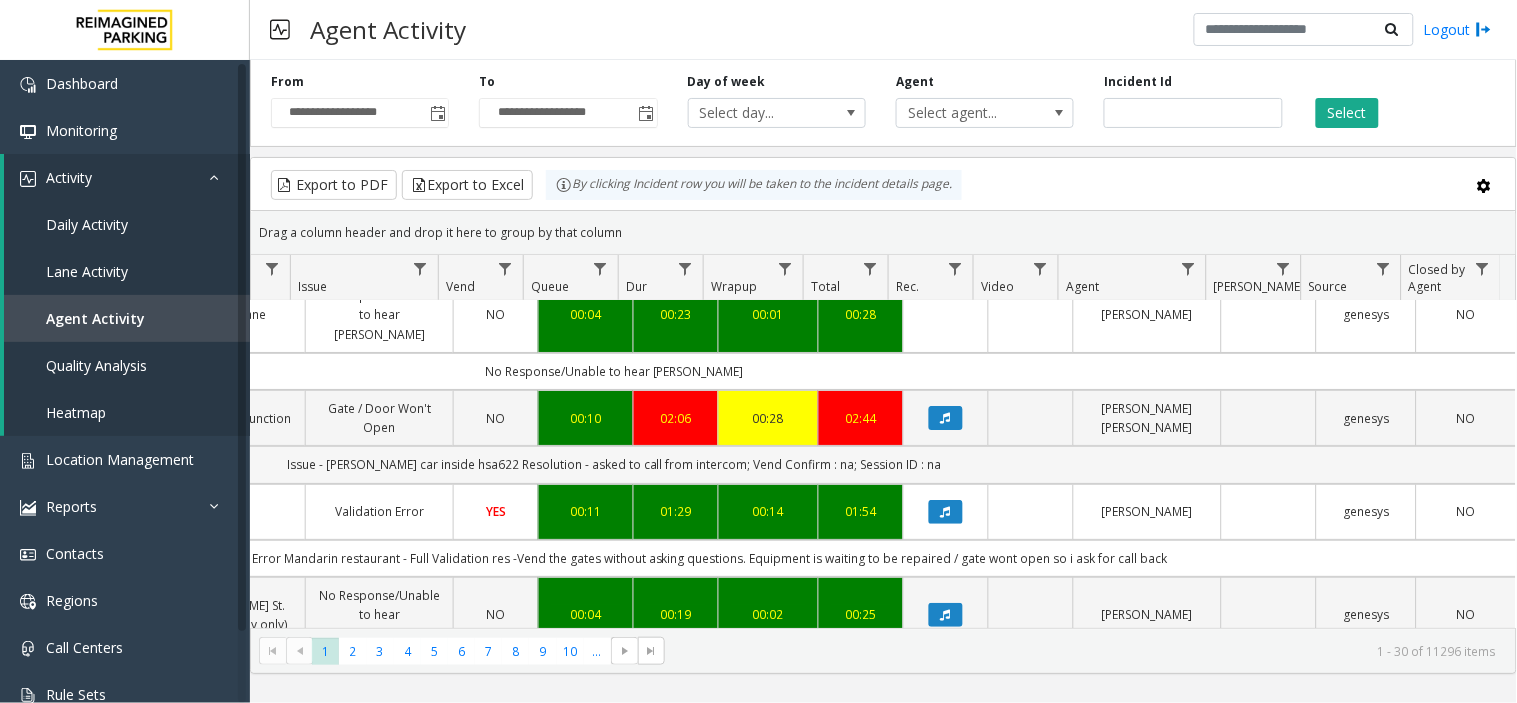 click on "Issue  -
parker car inside
hsa622
Resolution -  asked to call from intercom; Vend Confirm : na; Session ID : na" 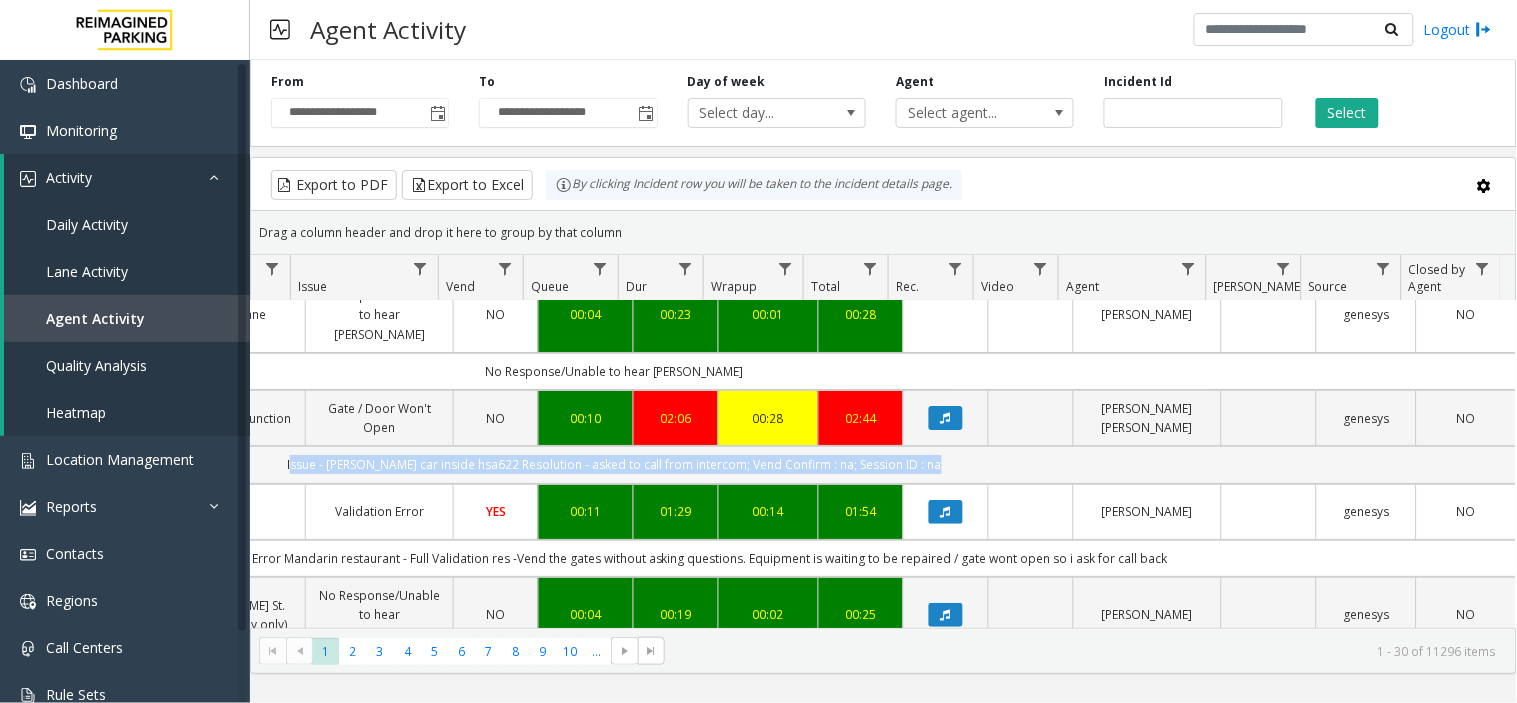 click on "Issue  -
parker car inside
hsa622
Resolution -  asked to call from intercom; Vend Confirm : na; Session ID : na" 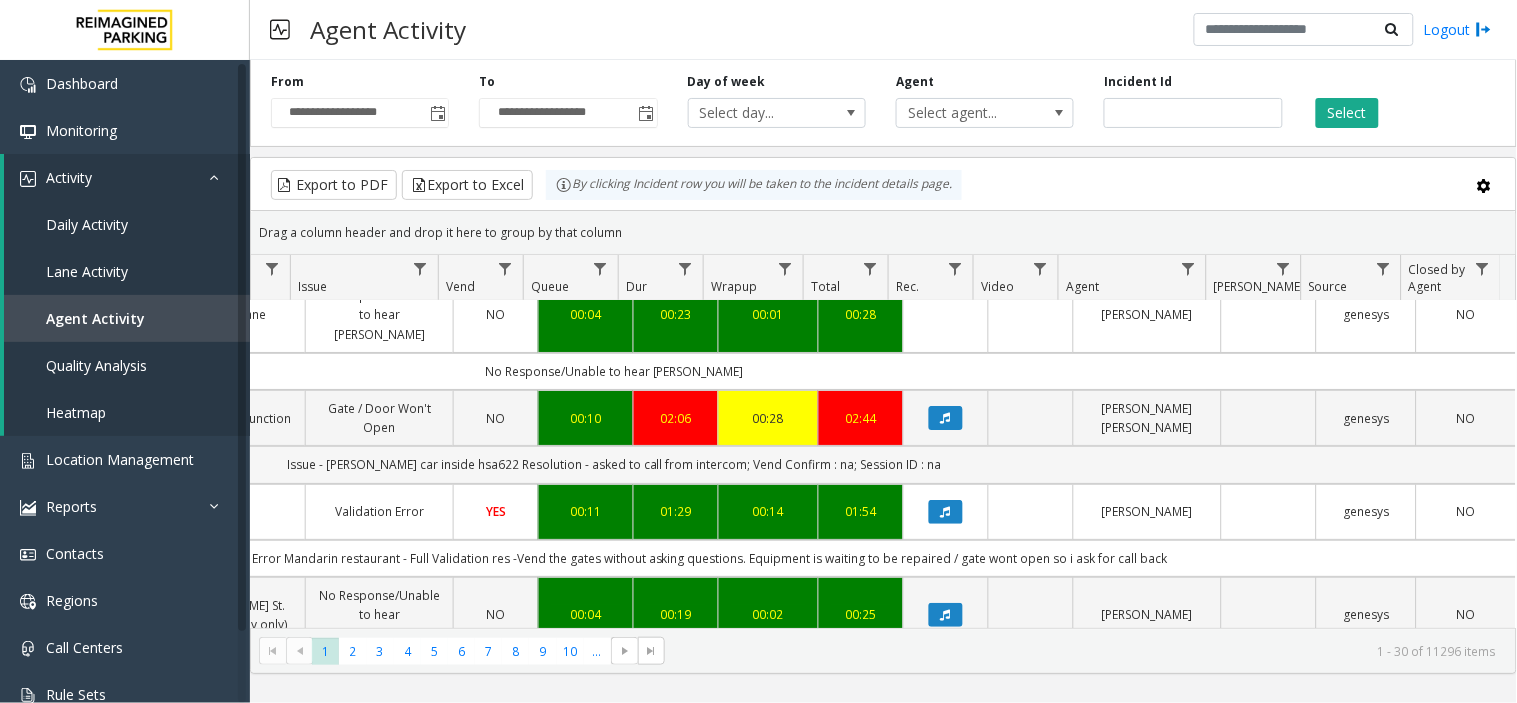 scroll, scrollTop: 23, scrollLeft: 546, axis: both 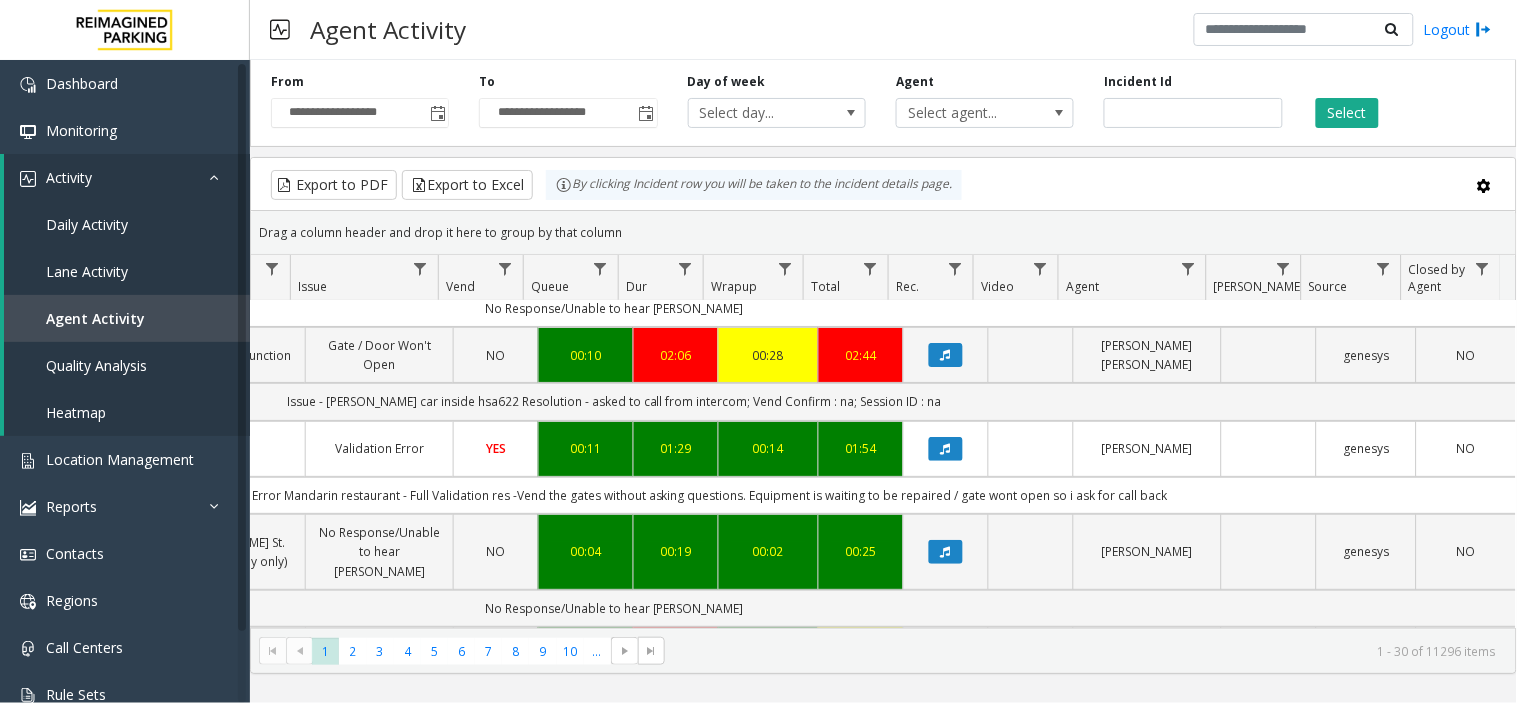 click on "Issue  -
parker car inside
hsa622
Resolution -  asked to call from intercom; Vend Confirm : na; Session ID : na" 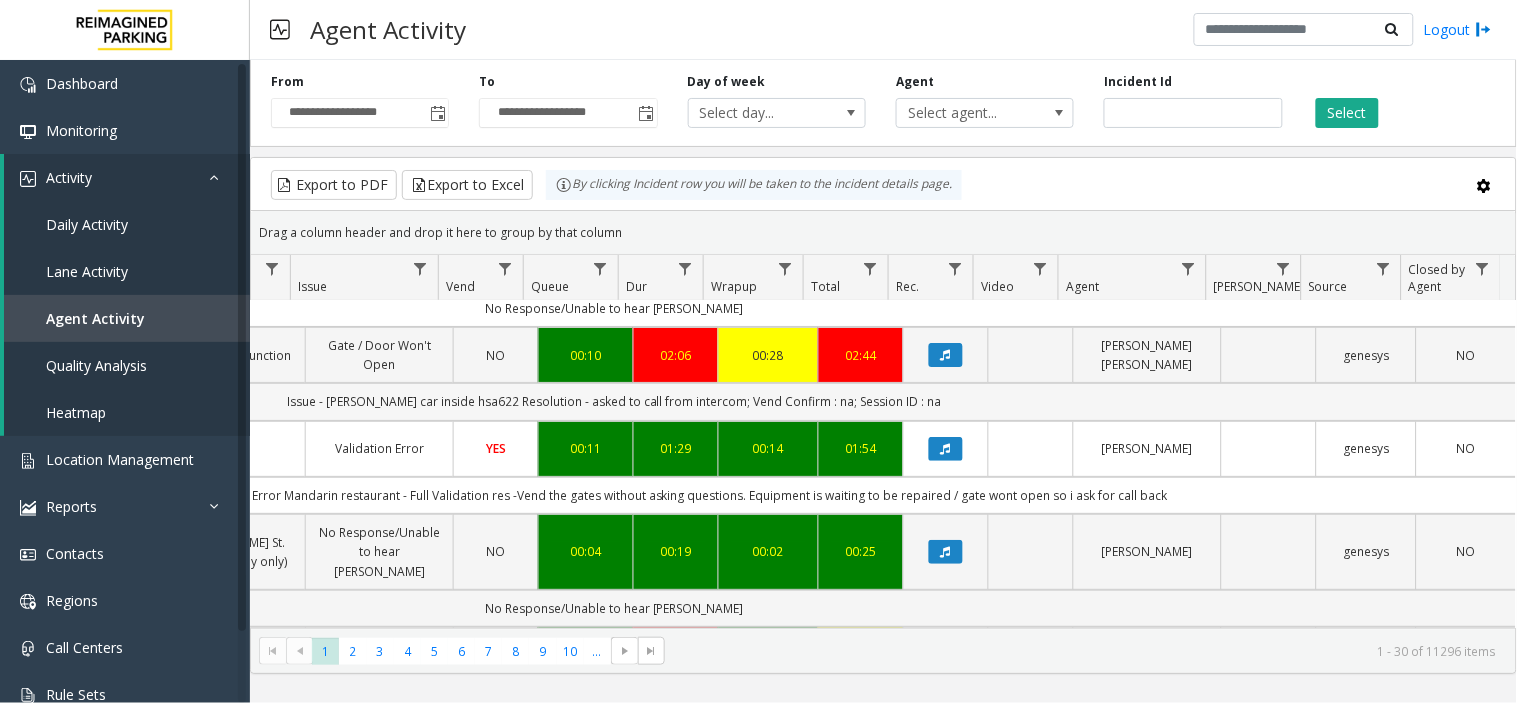 click on "Issue  -
parker car inside
hsa622
Resolution -  asked to call from intercom; Vend Confirm : na; Session ID : na" 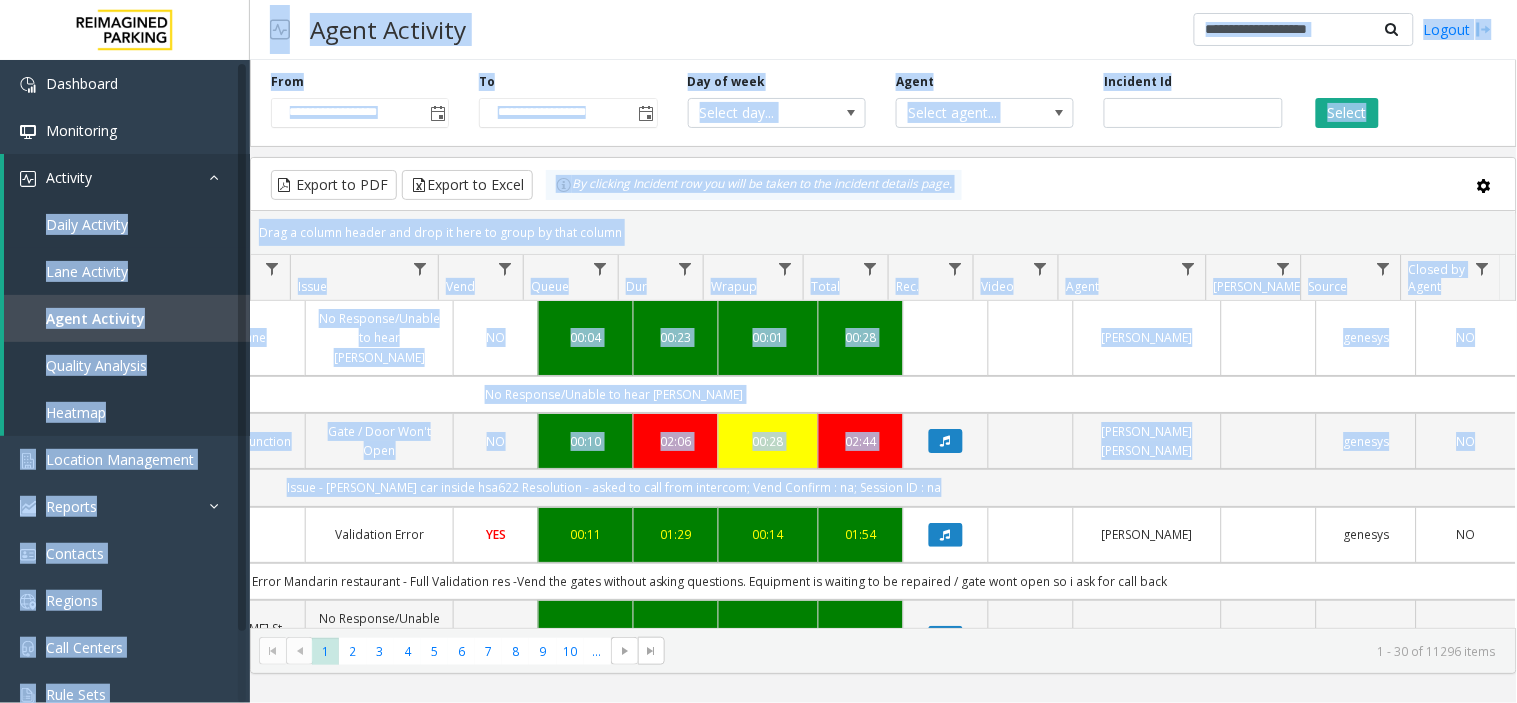 scroll, scrollTop: 0, scrollLeft: 0, axis: both 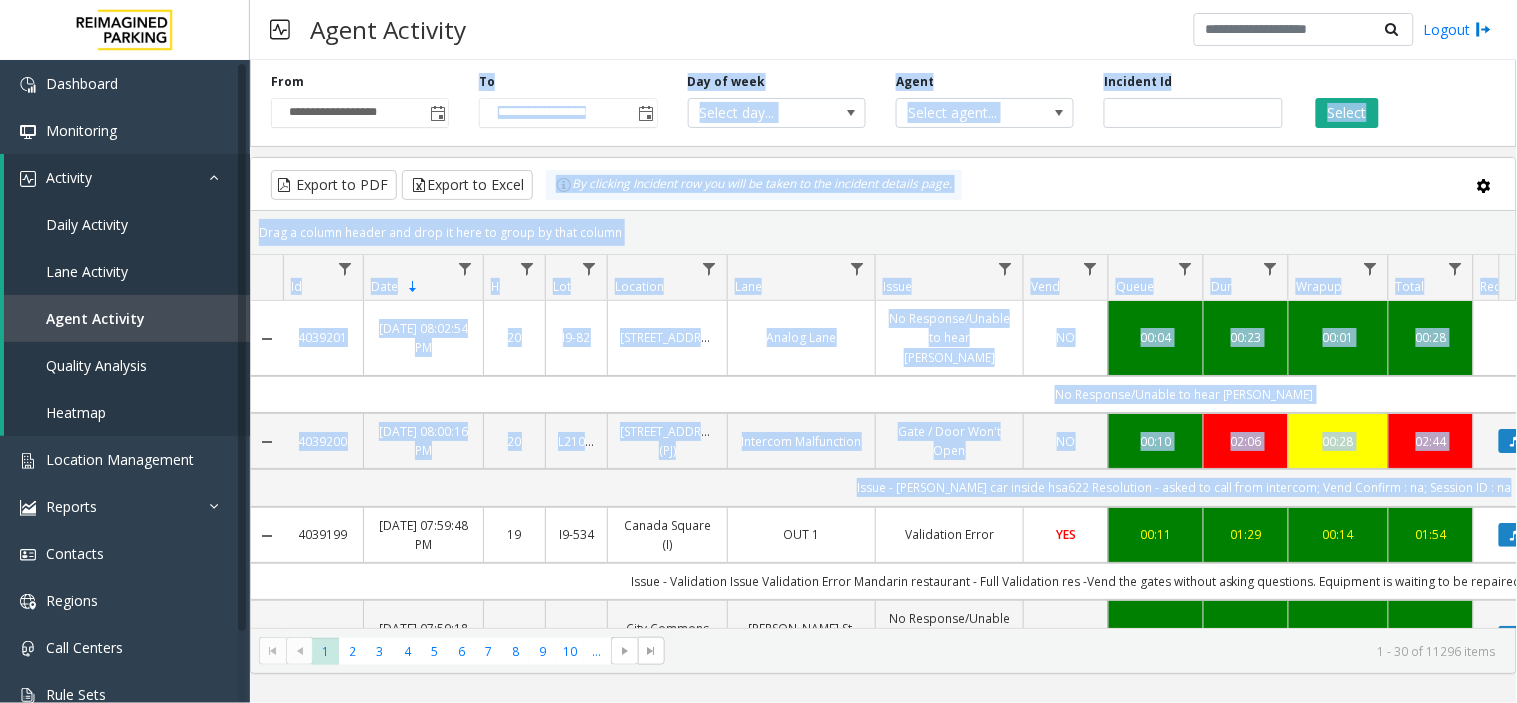 drag, startPoint x: 1427, startPoint y: 390, endPoint x: 417, endPoint y: 22, distance: 1074.953 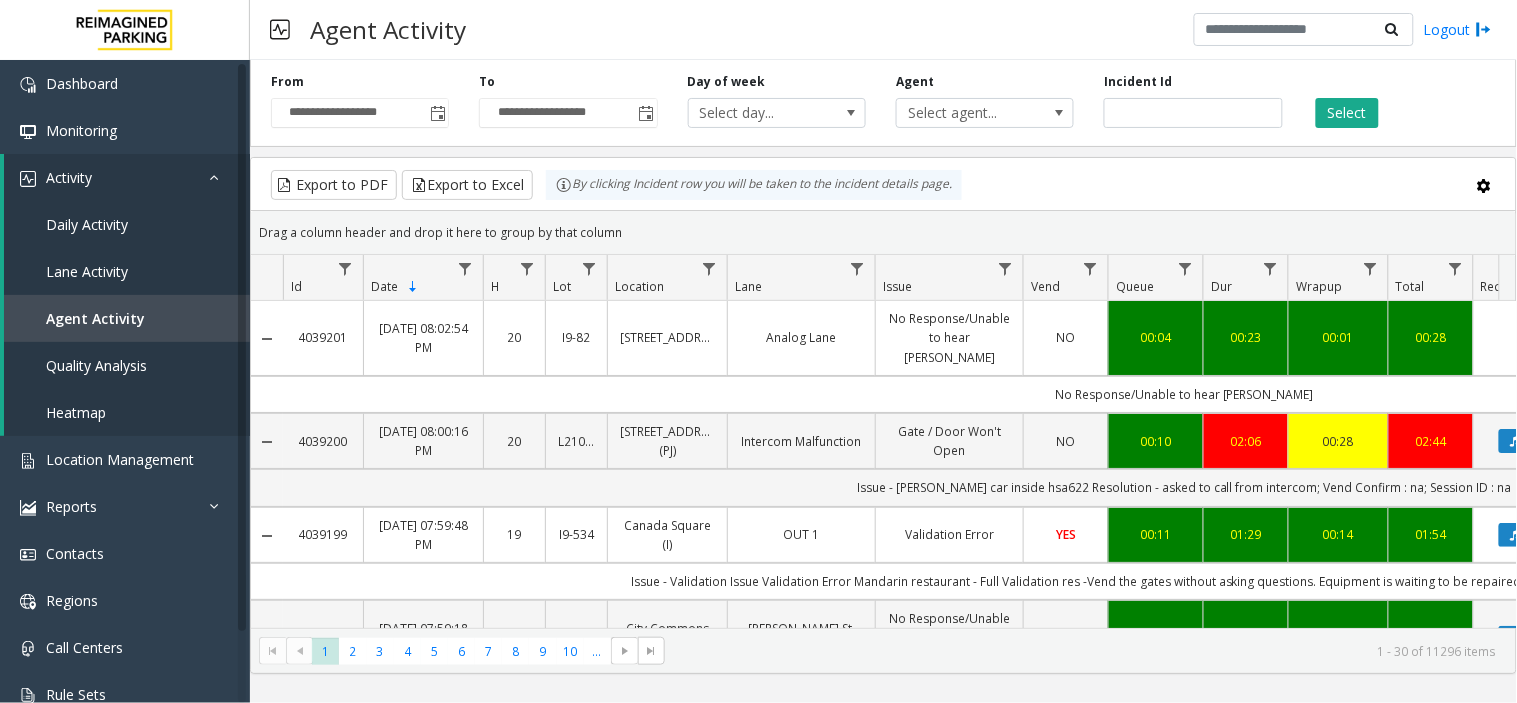 click on "Agent Activity" at bounding box center (388, 29) 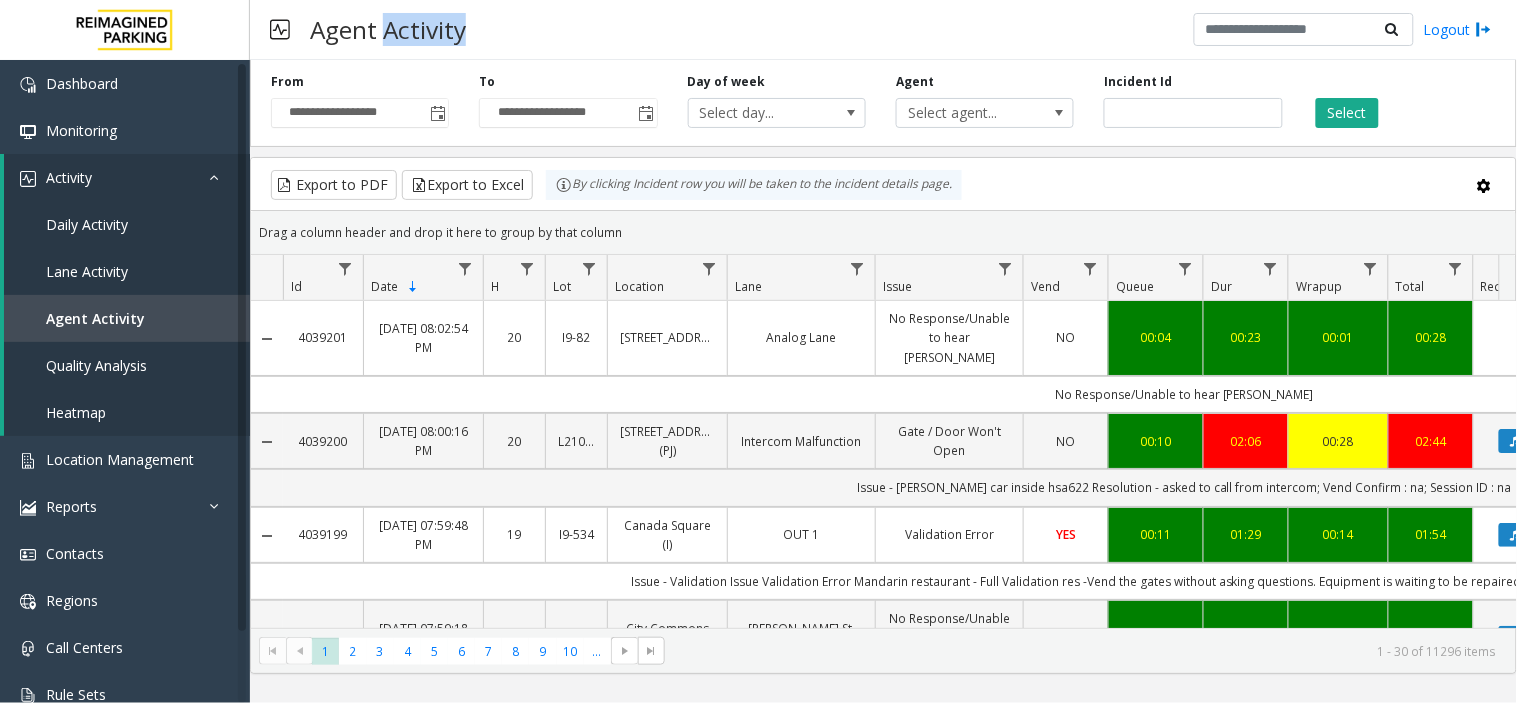 click on "Agent Activity" at bounding box center (388, 29) 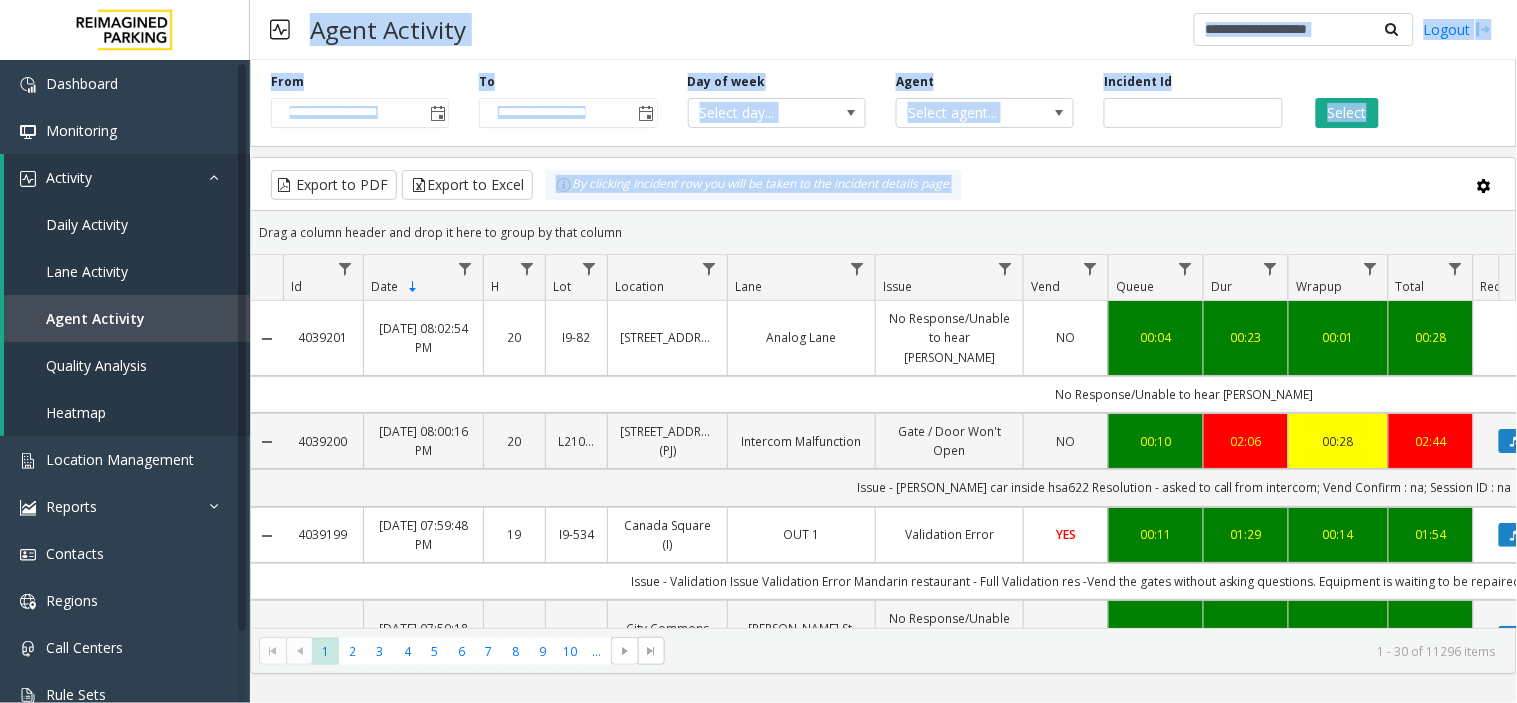 drag, startPoint x: 417, startPoint y: 22, endPoint x: 996, endPoint y: 205, distance: 607.23145 